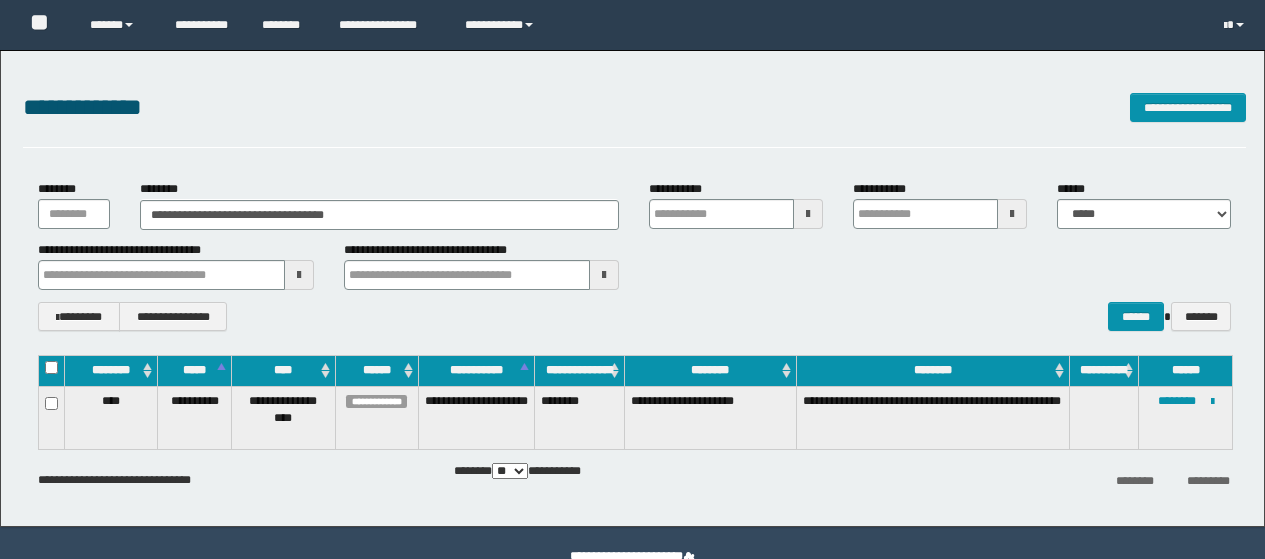 scroll, scrollTop: 0, scrollLeft: 0, axis: both 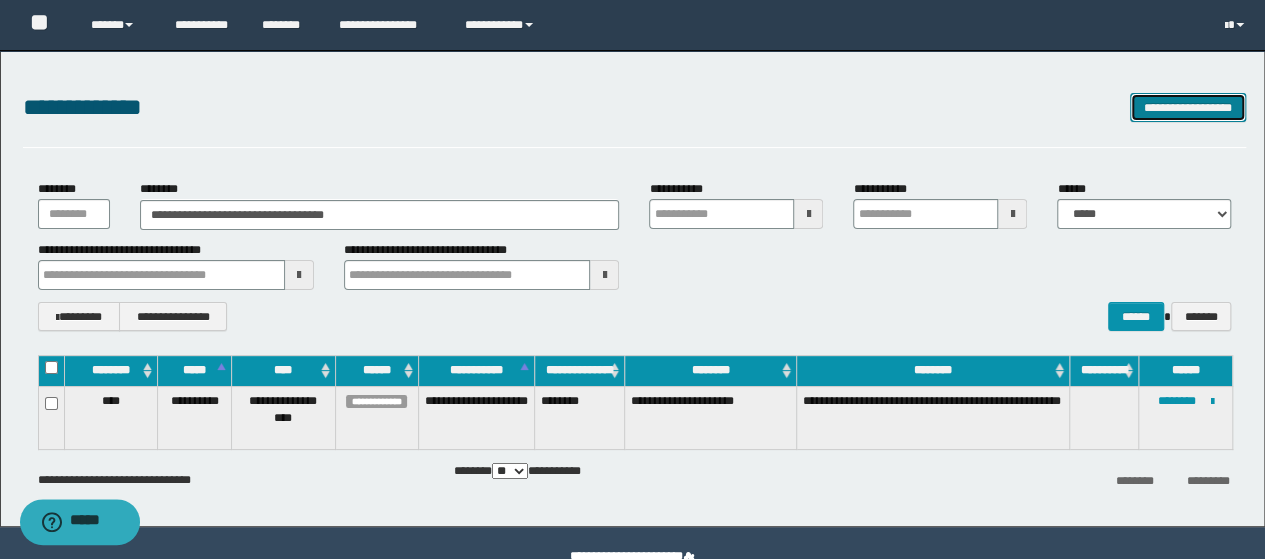 click on "**********" at bounding box center (1188, 107) 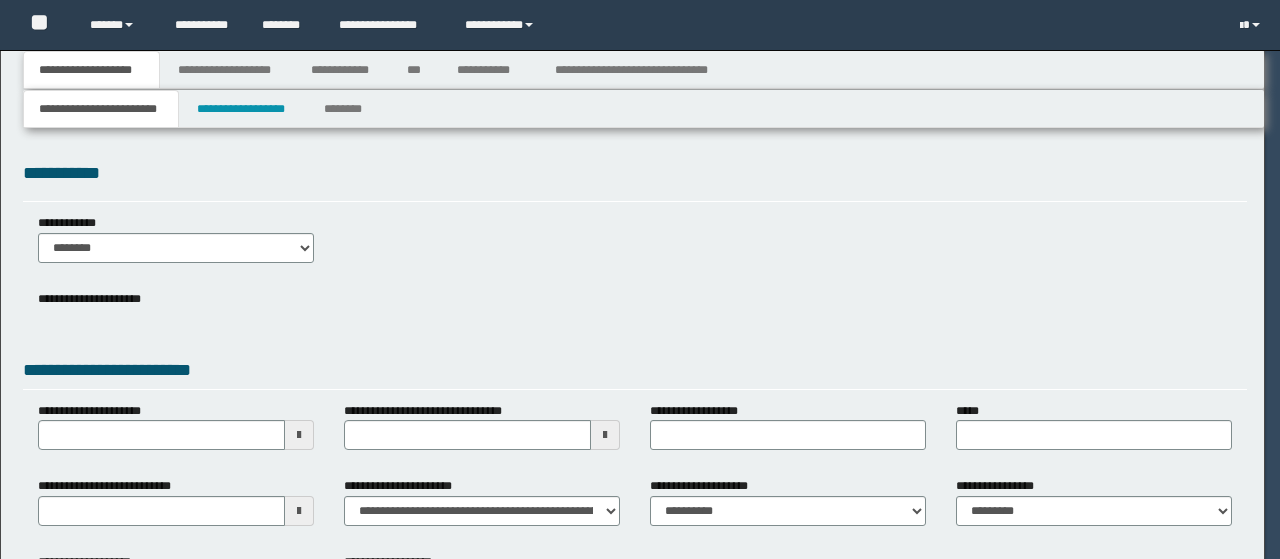 scroll, scrollTop: 0, scrollLeft: 0, axis: both 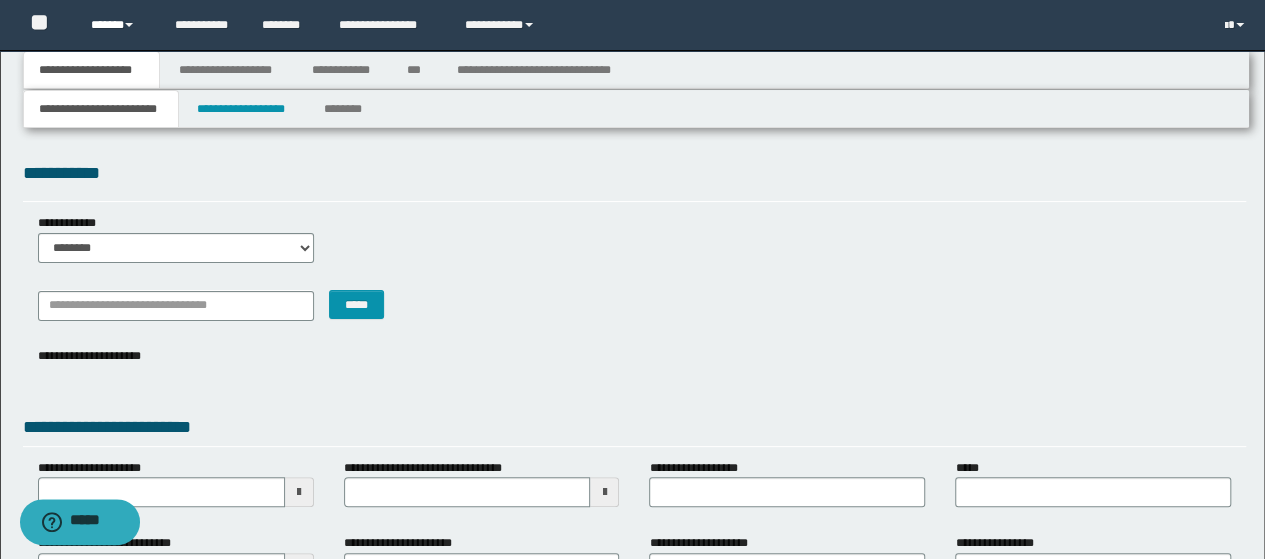 click on "******" at bounding box center (117, 25) 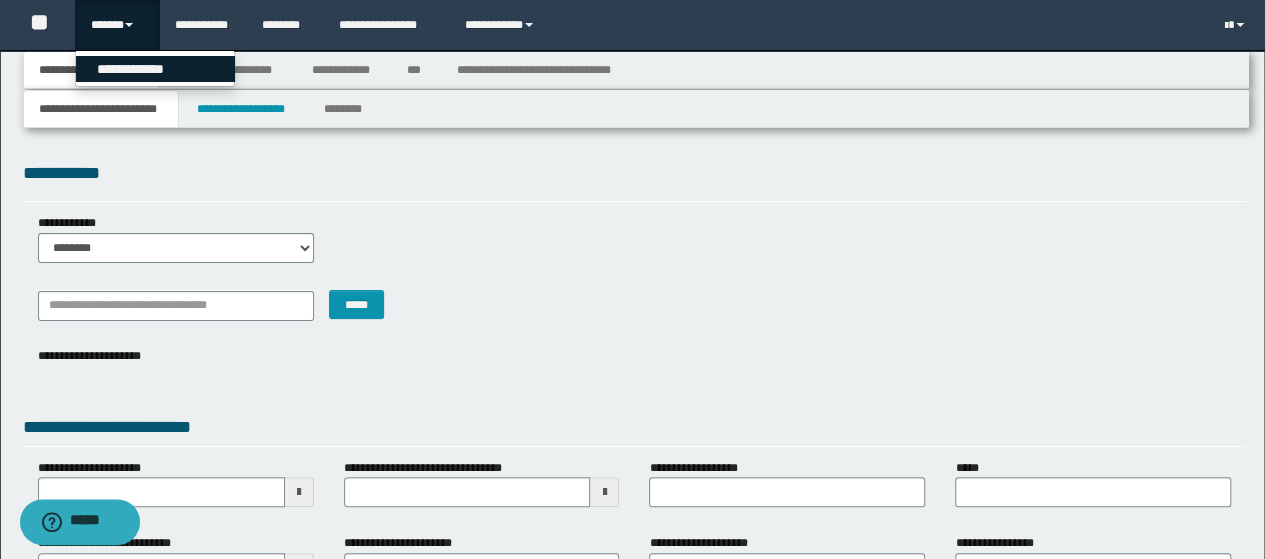 click on "**********" at bounding box center (155, 69) 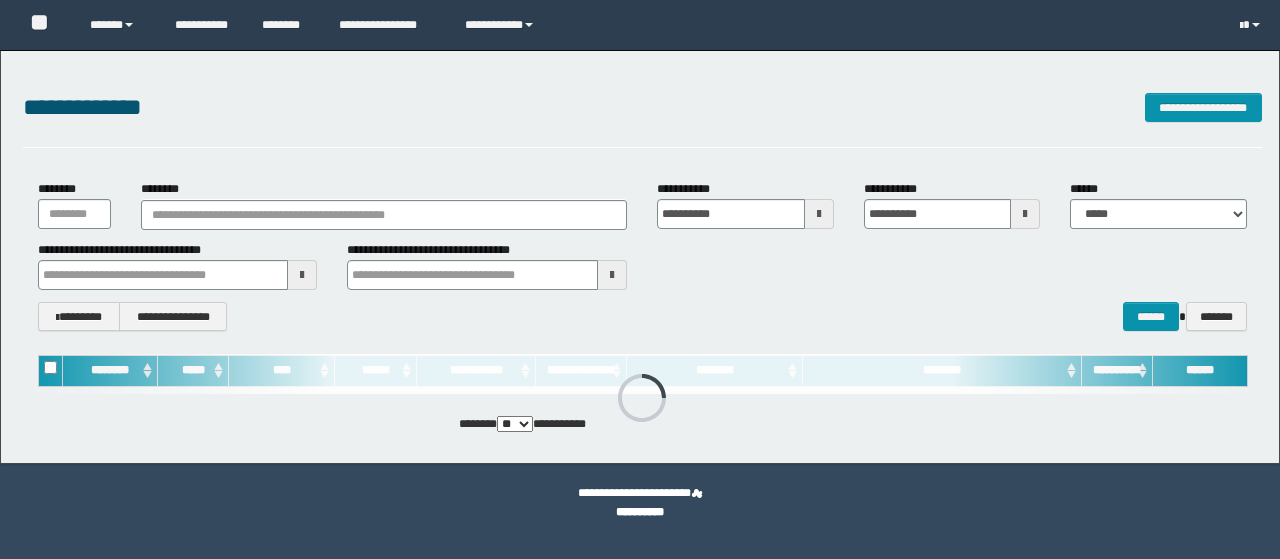 scroll, scrollTop: 0, scrollLeft: 0, axis: both 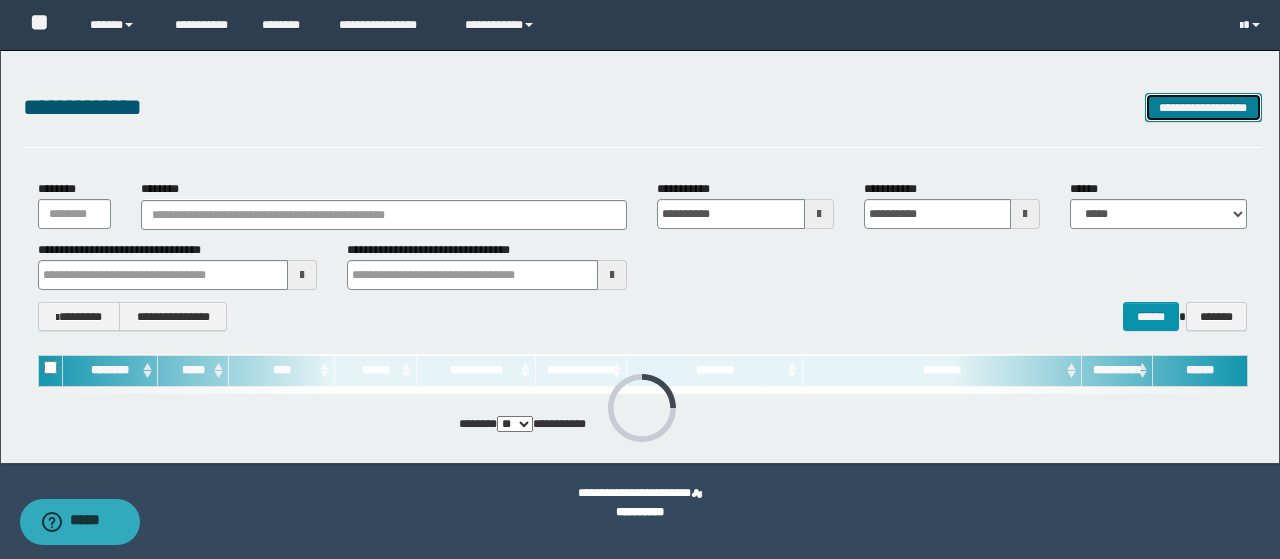 click on "**********" at bounding box center [1203, 107] 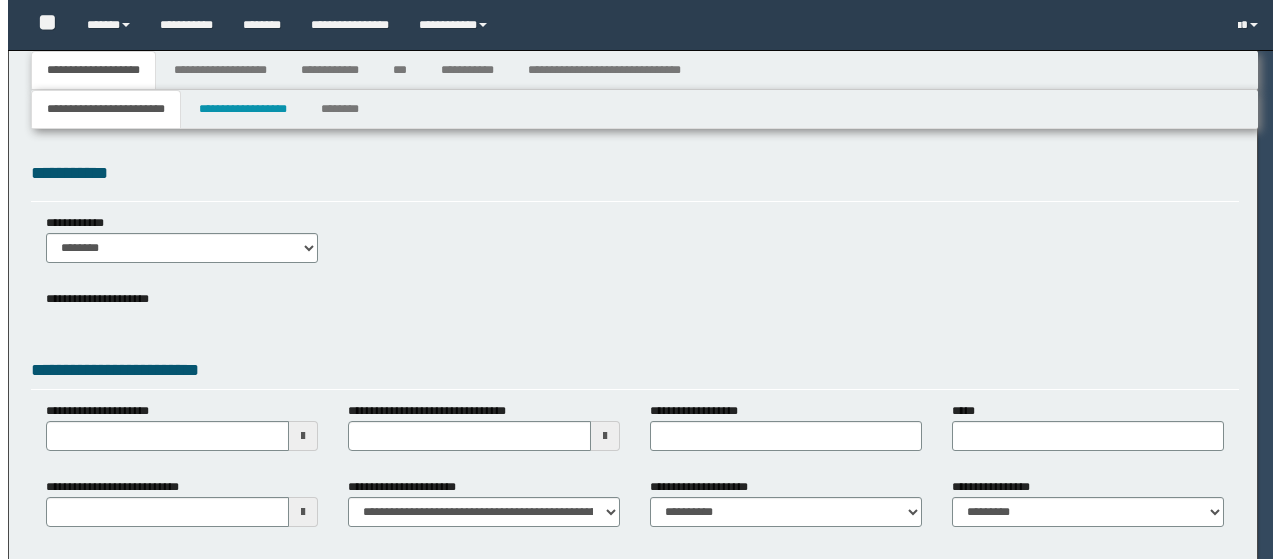 scroll, scrollTop: 0, scrollLeft: 0, axis: both 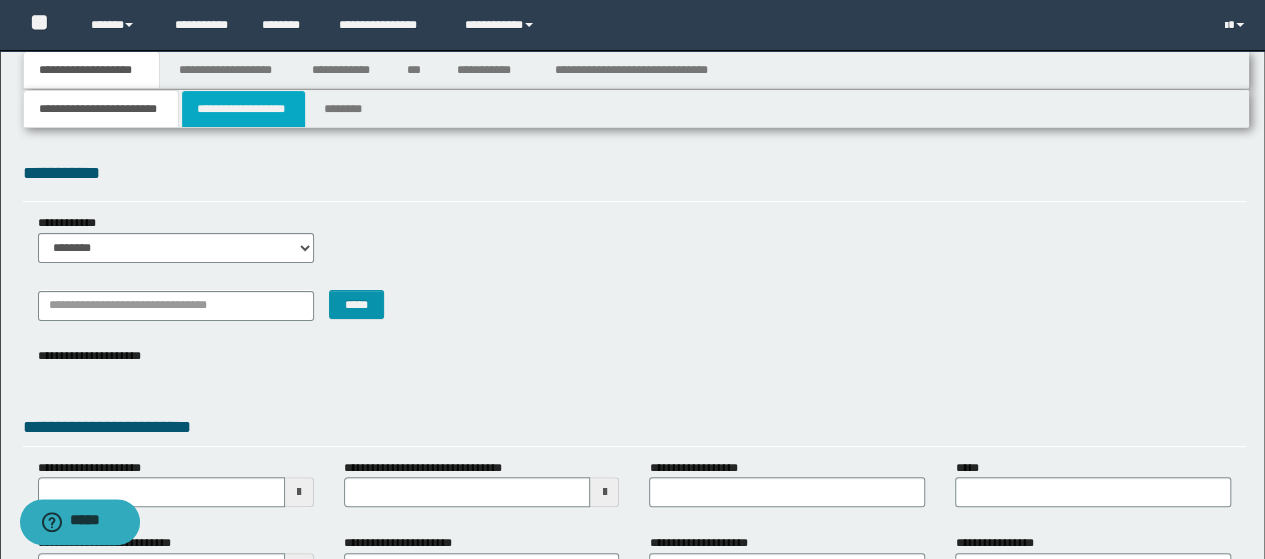 click on "**********" at bounding box center (243, 109) 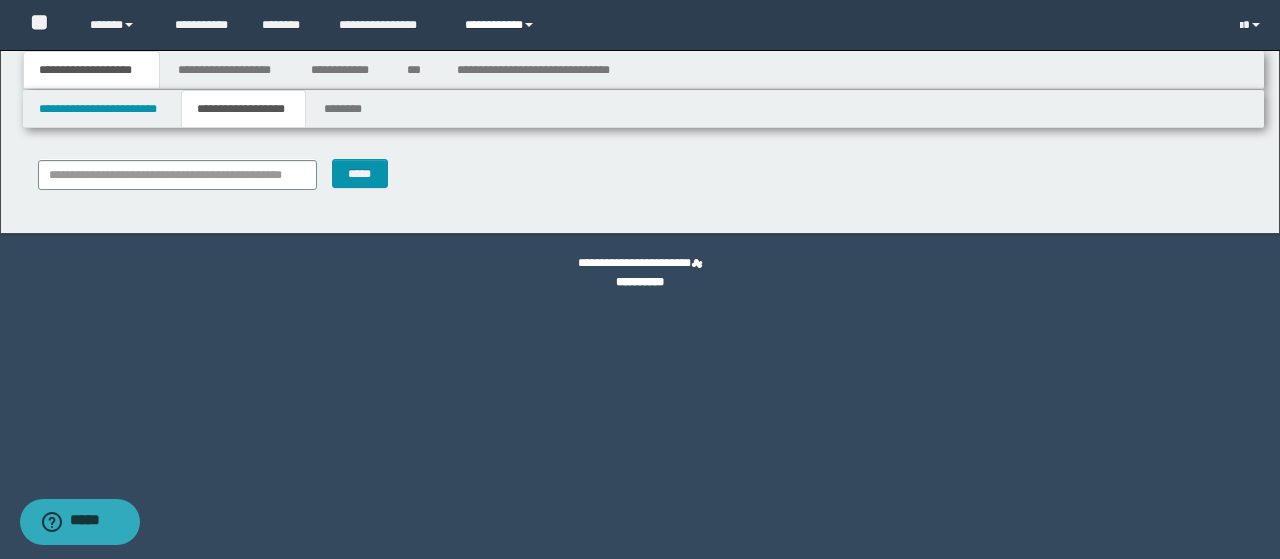 click on "**********" at bounding box center (502, 25) 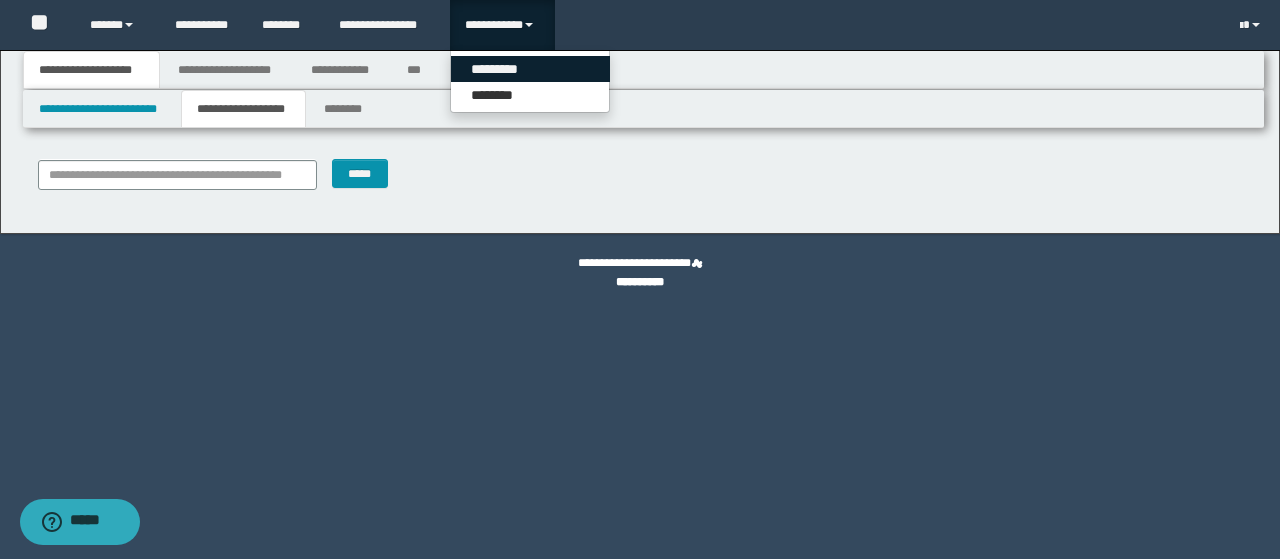 click on "*********" at bounding box center (530, 69) 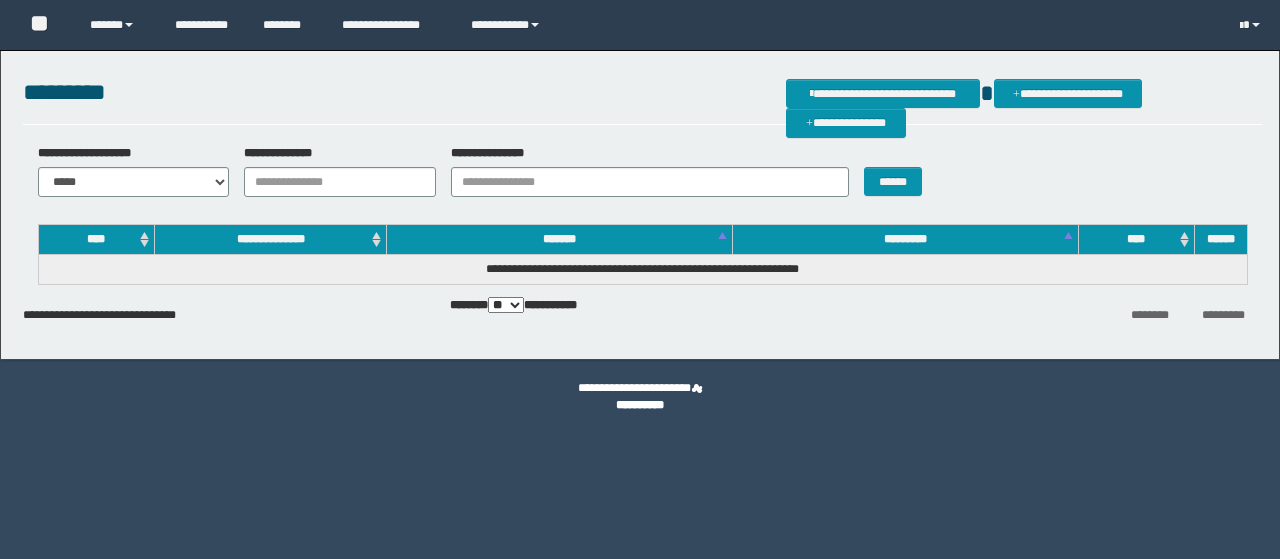 scroll, scrollTop: 0, scrollLeft: 0, axis: both 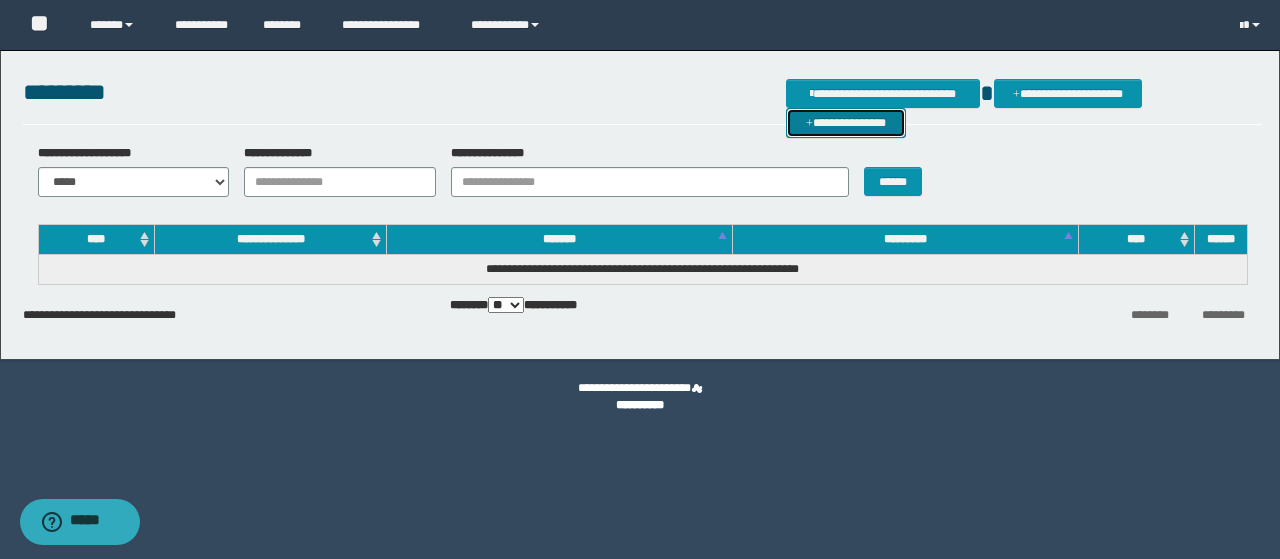 click on "**********" at bounding box center [846, 122] 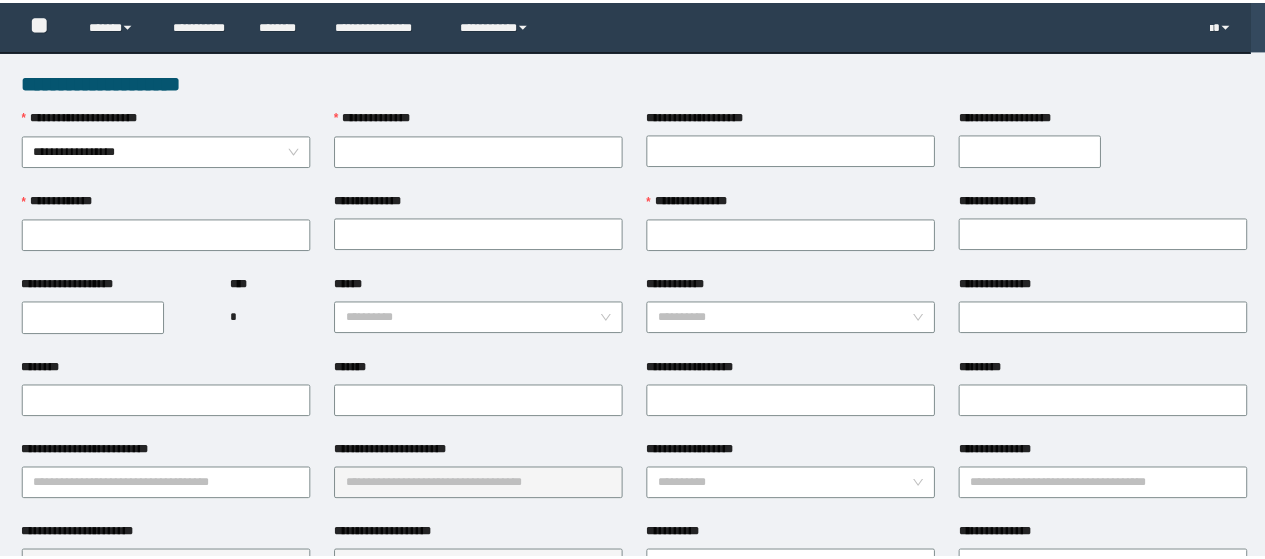 scroll, scrollTop: 0, scrollLeft: 0, axis: both 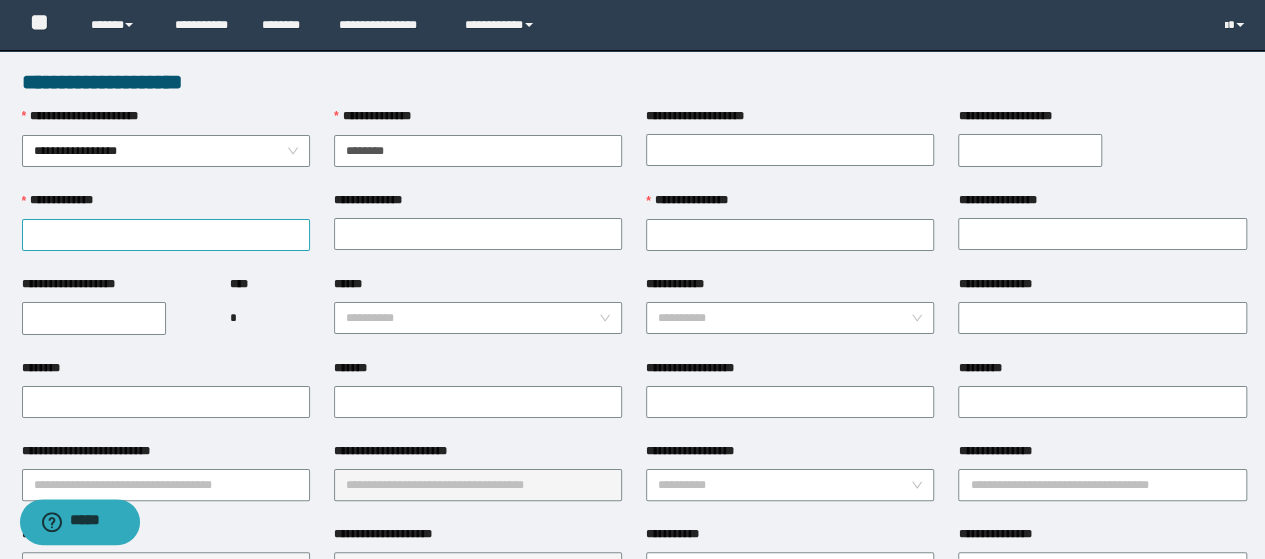 type on "********" 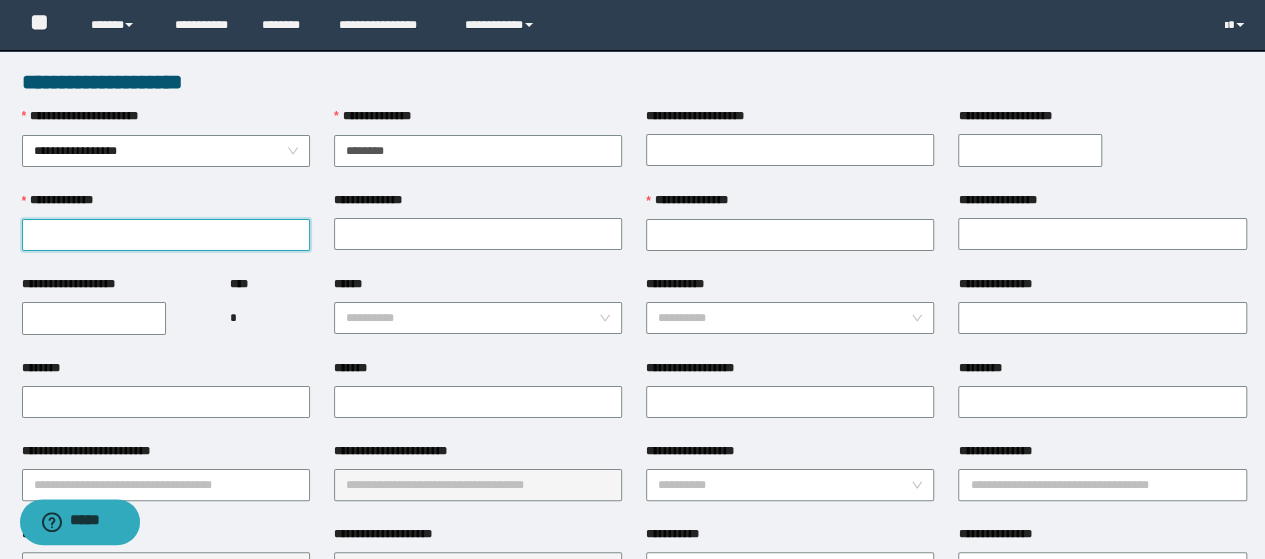 click on "**********" at bounding box center [166, 235] 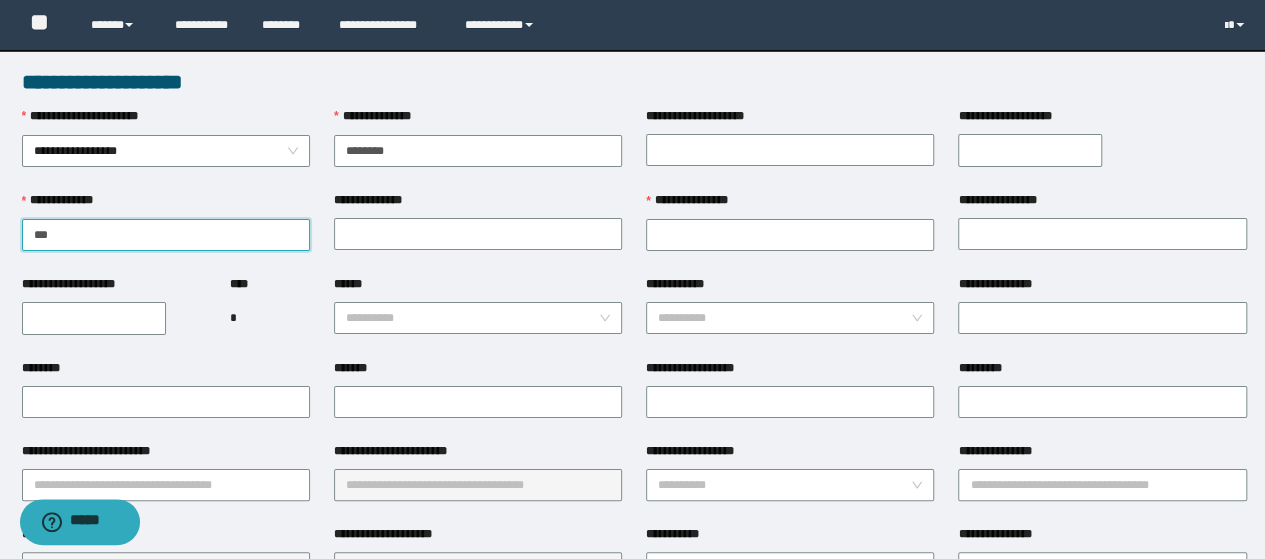 type on "***" 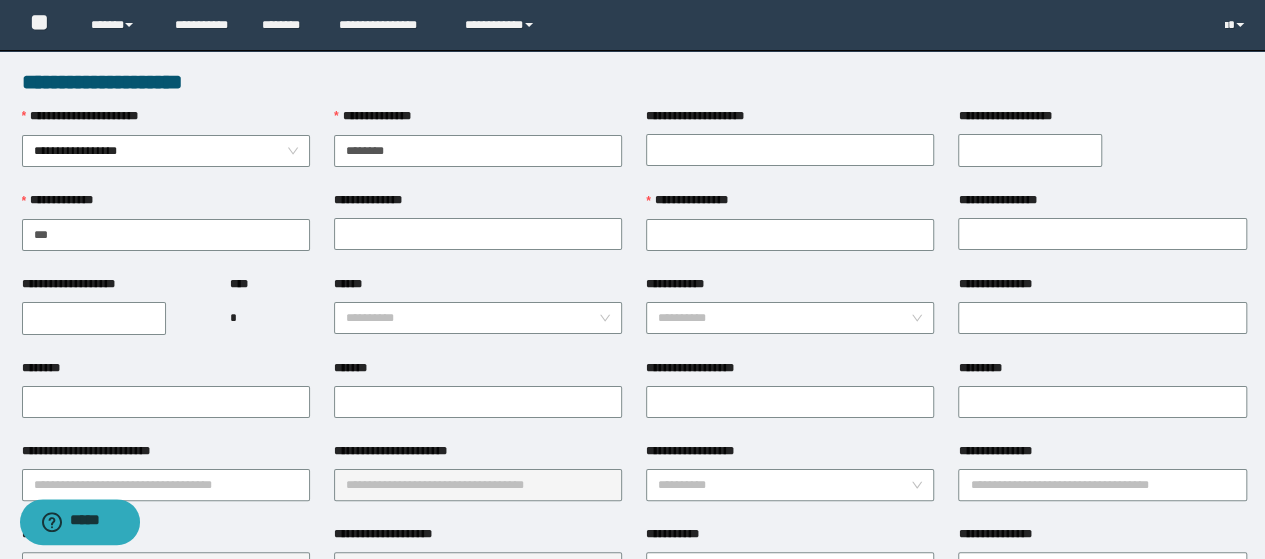 click on "**********" at bounding box center [478, 204] 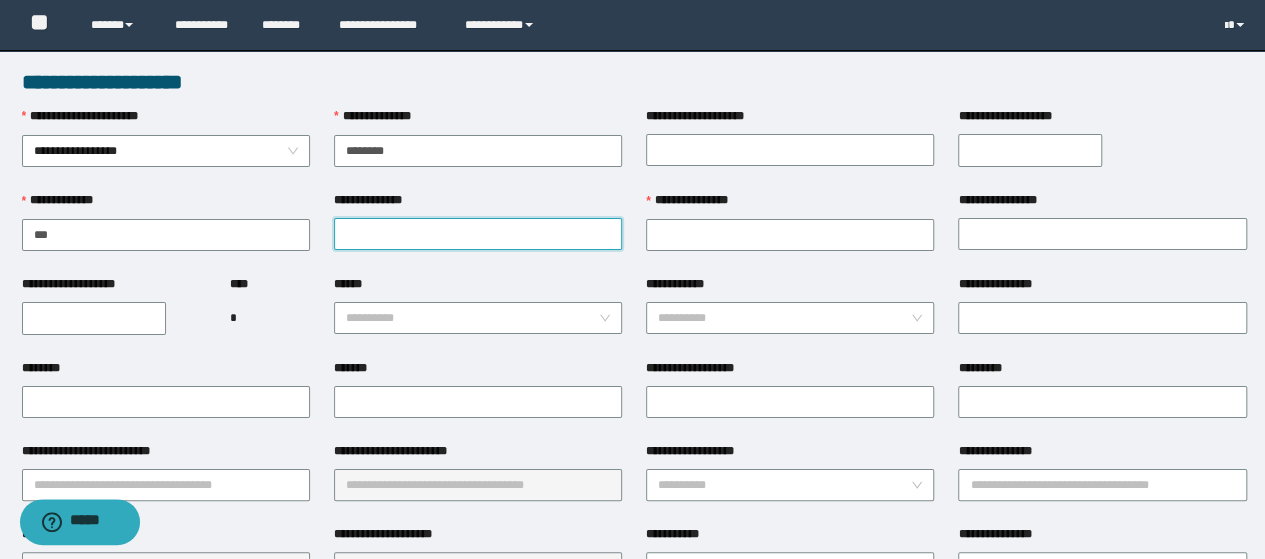 click on "**********" at bounding box center [478, 234] 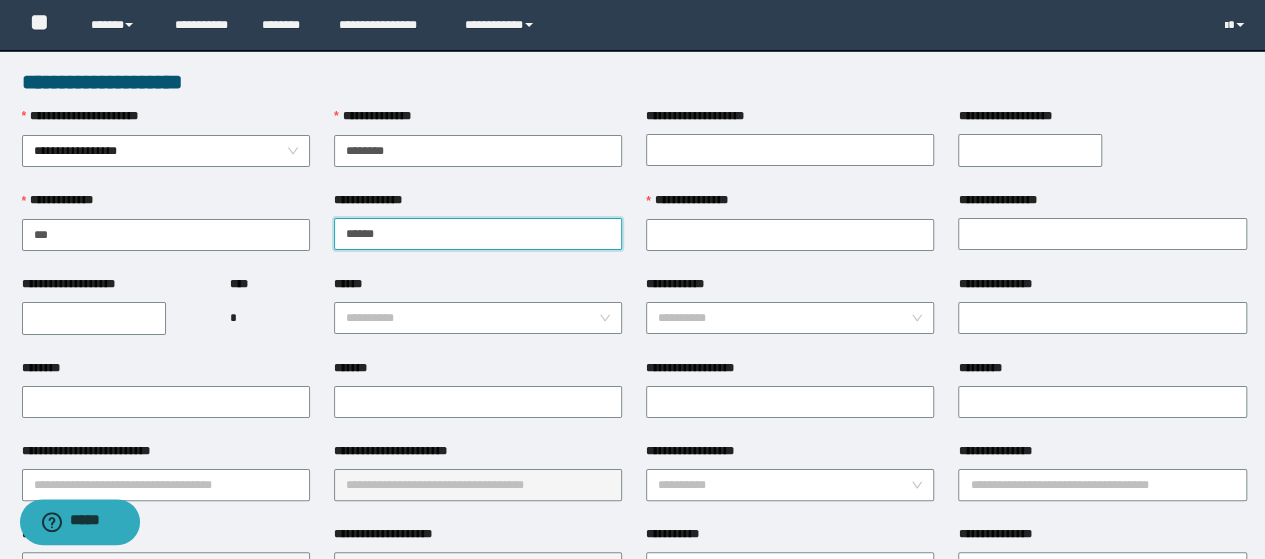 type on "******" 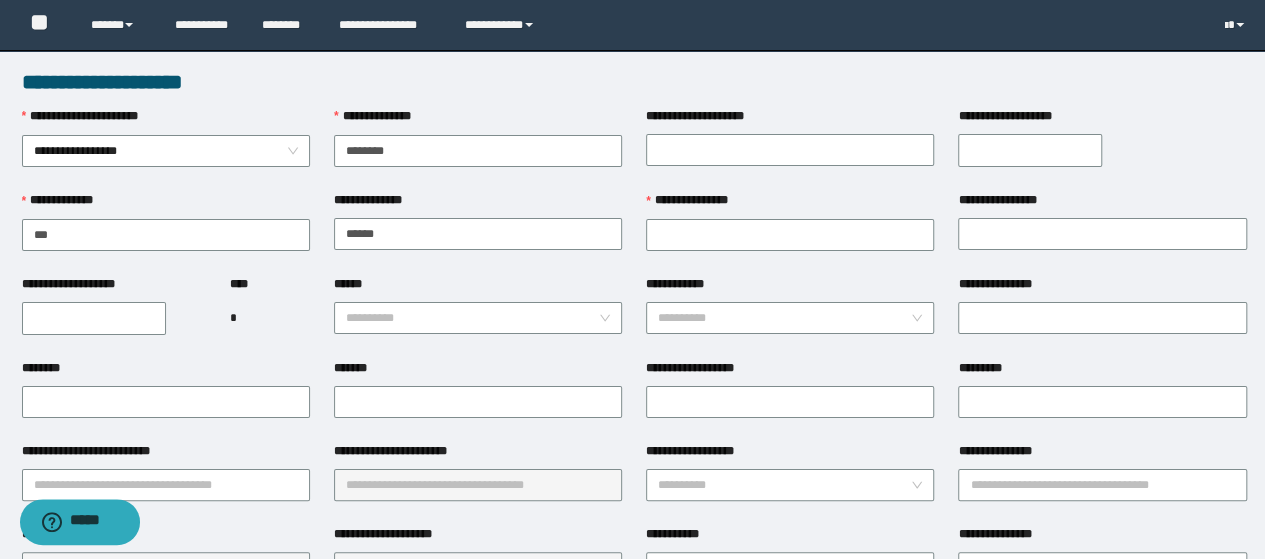 click on "**********" at bounding box center (790, 233) 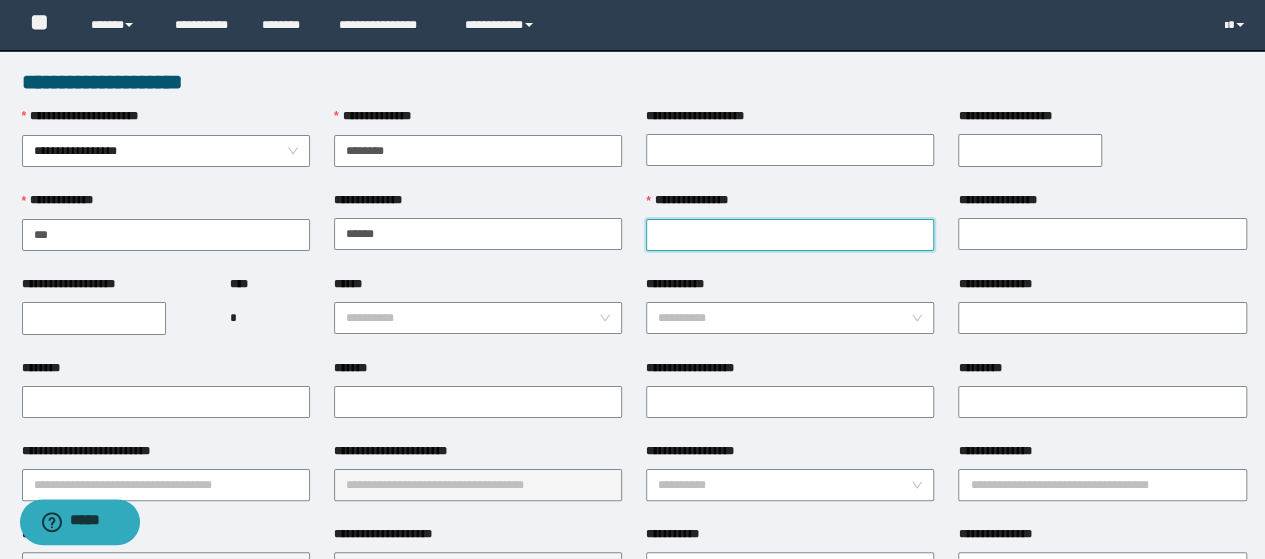 click on "**********" at bounding box center (790, 235) 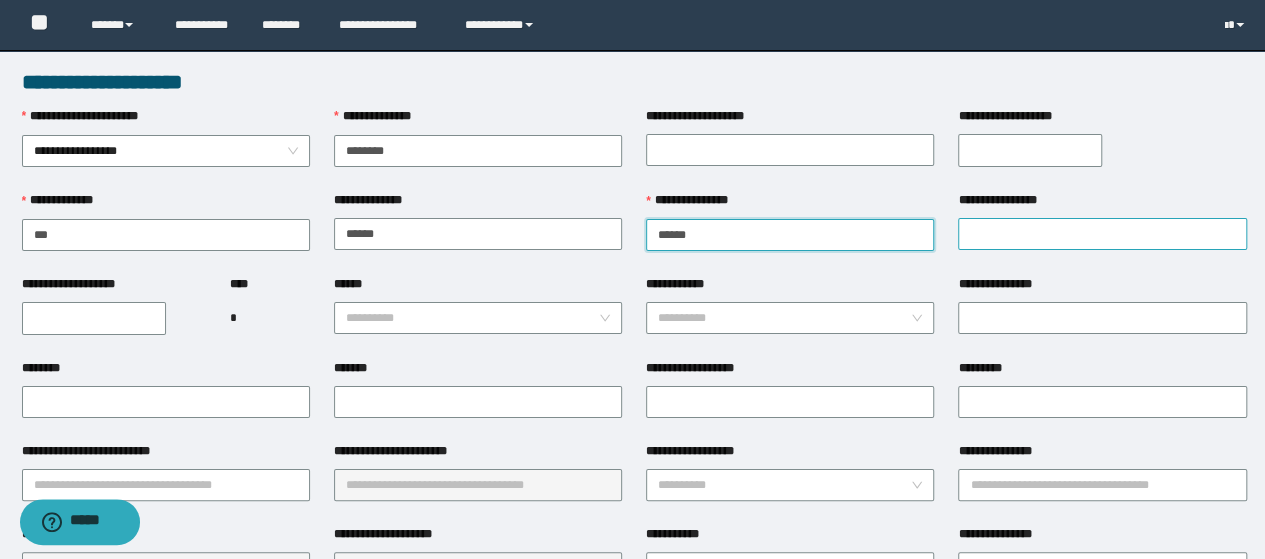 type on "******" 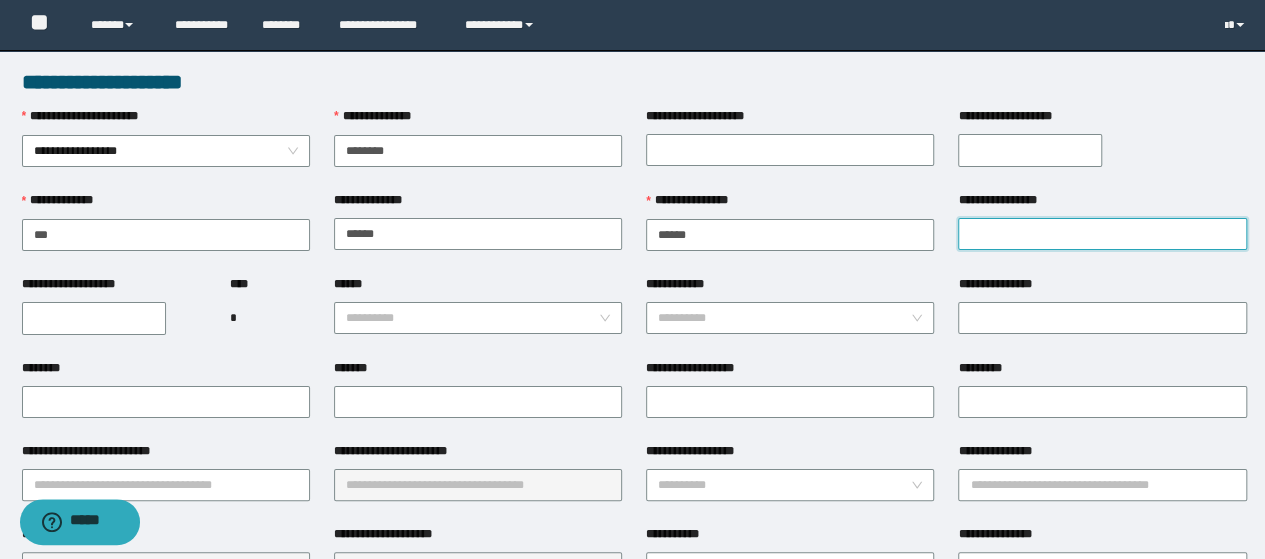 click on "**********" at bounding box center (1102, 234) 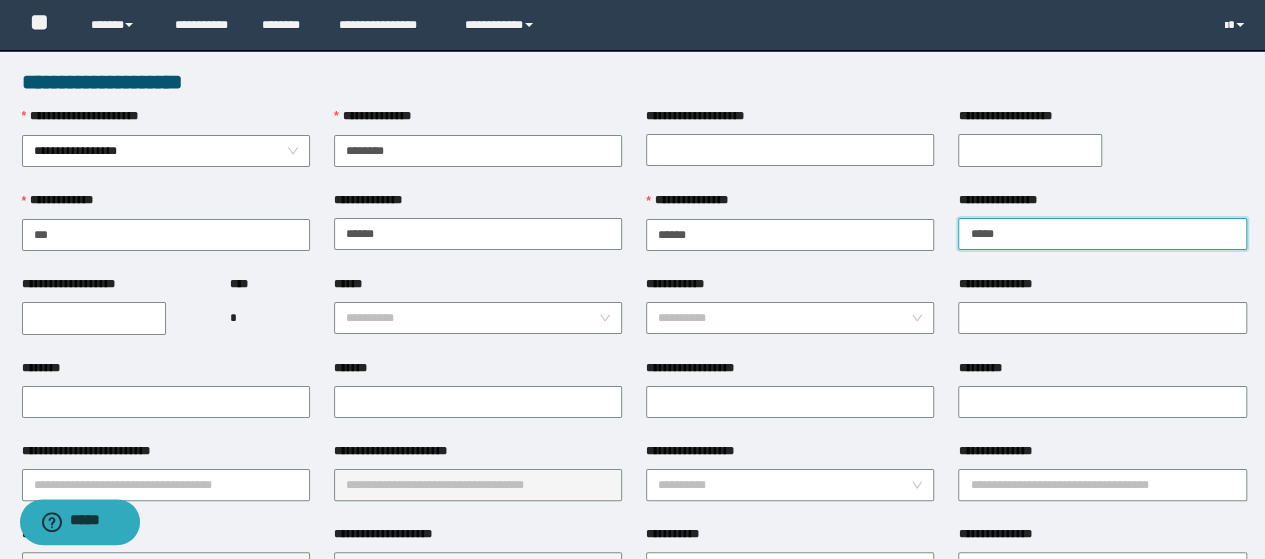type on "*****" 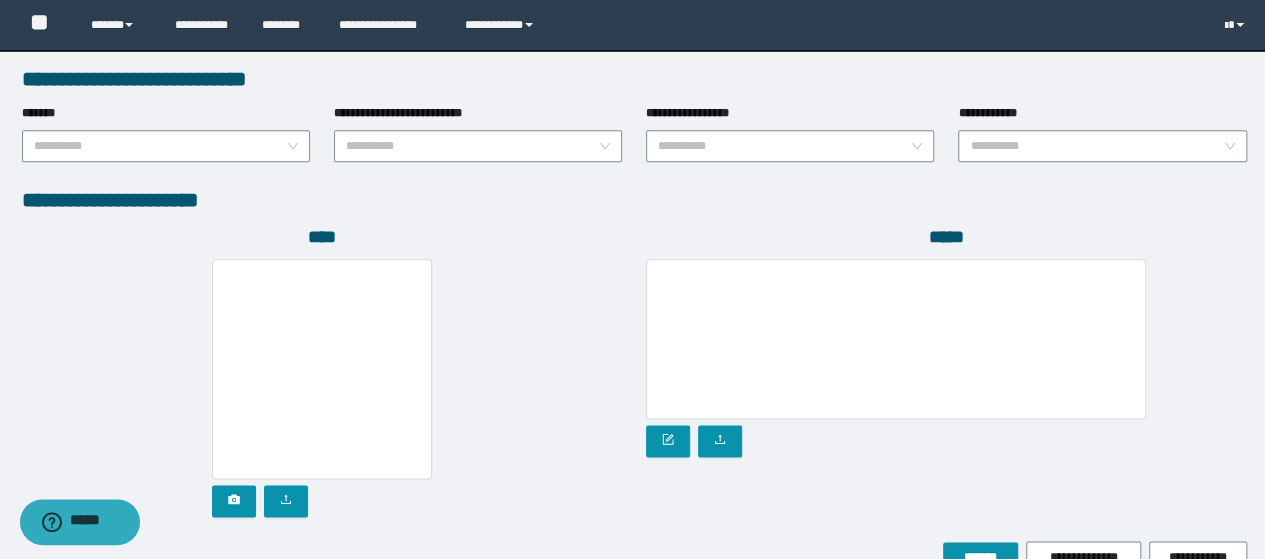 scroll, scrollTop: 1142, scrollLeft: 0, axis: vertical 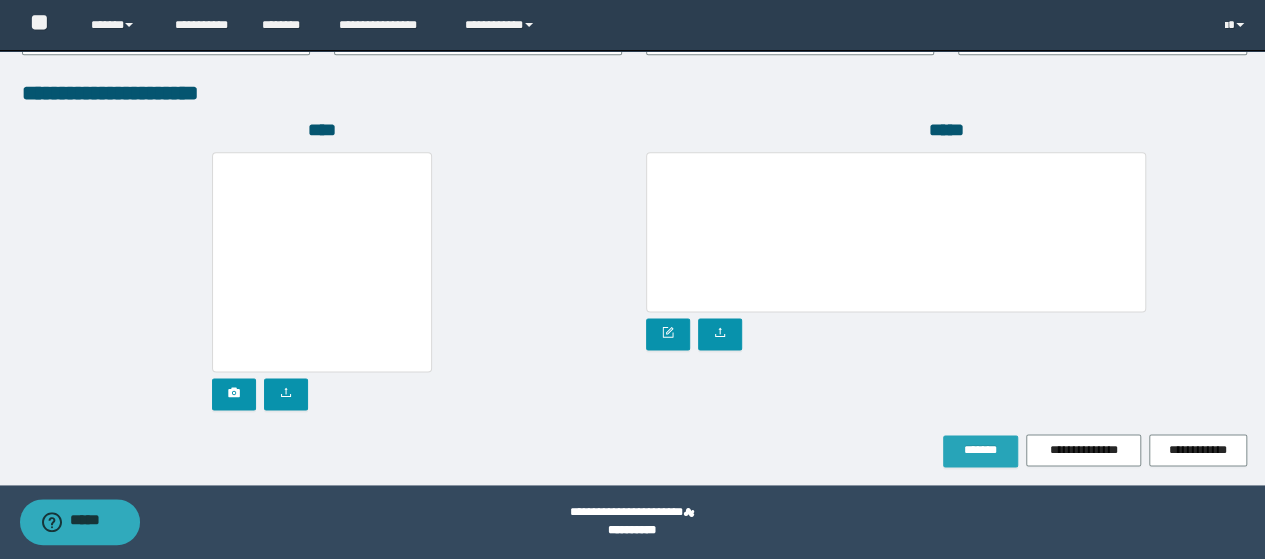 click on "*******" at bounding box center [980, 450] 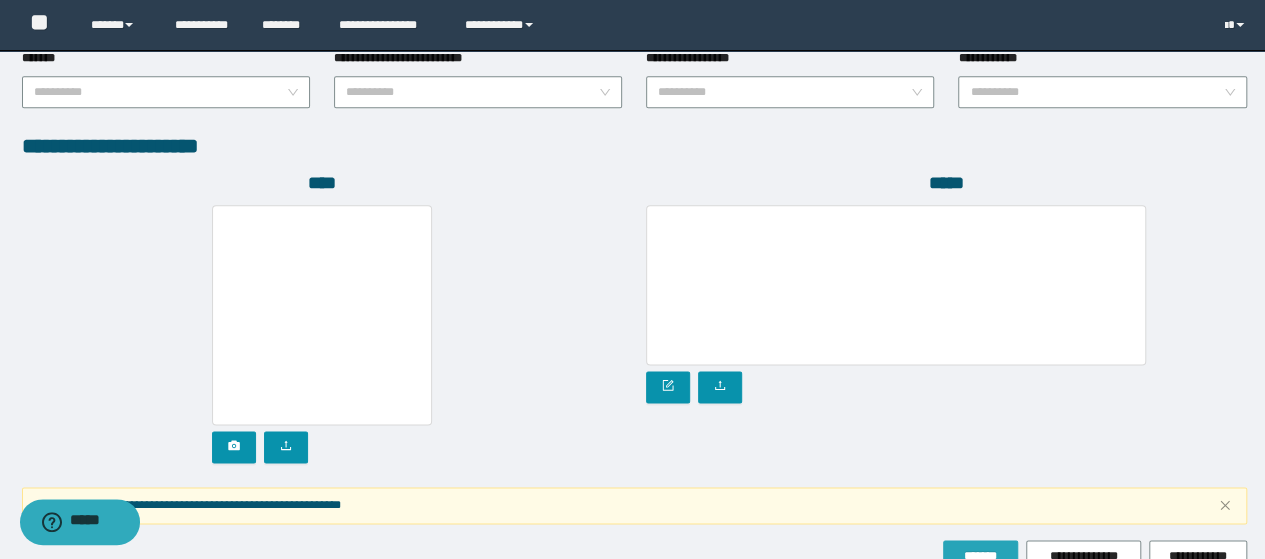 scroll, scrollTop: 1194, scrollLeft: 0, axis: vertical 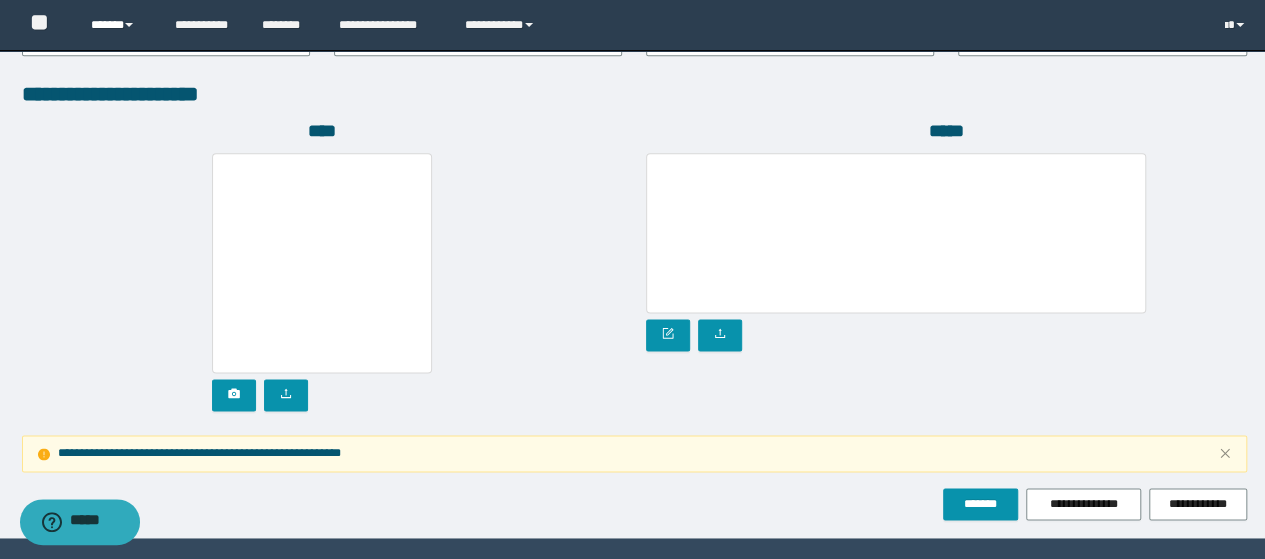 click on "******" at bounding box center [117, 25] 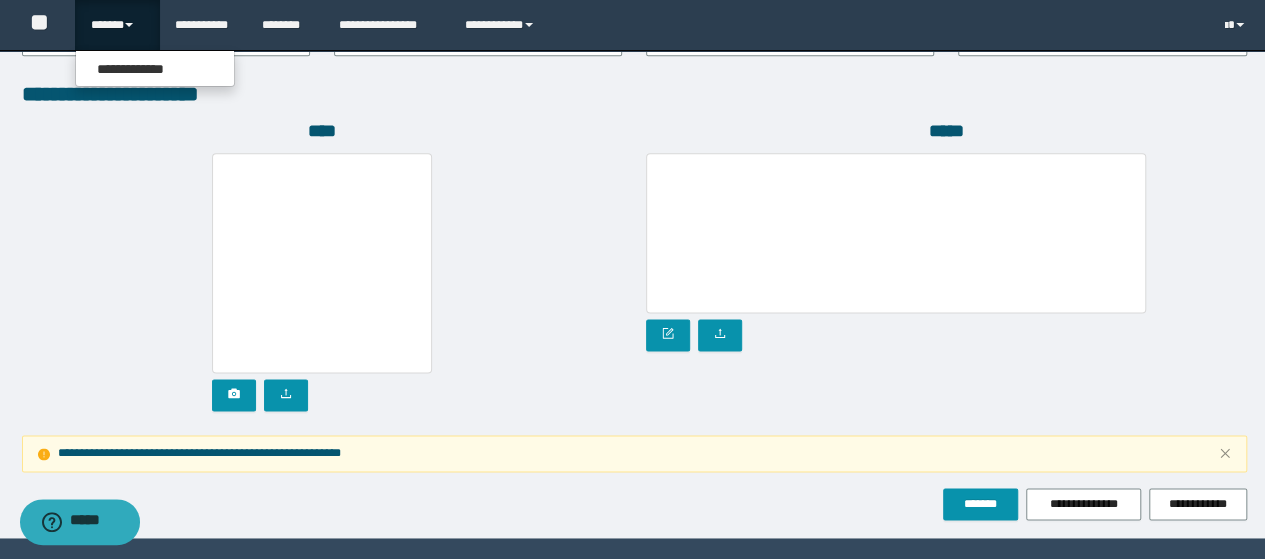 click on "**********" at bounding box center [155, 68] 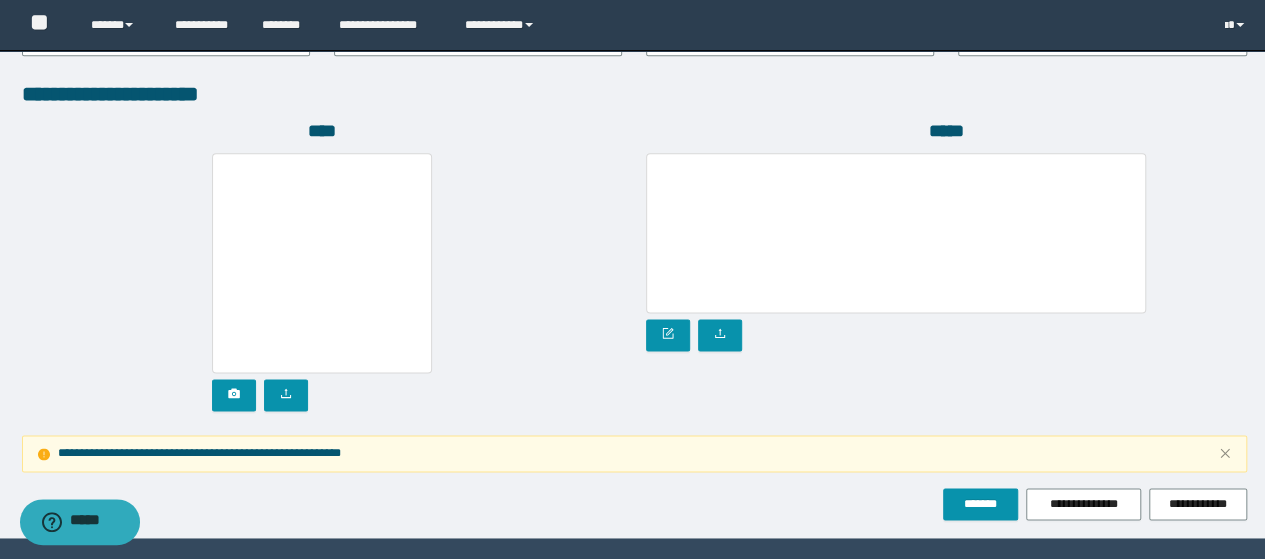 click on "**********" at bounding box center (634, 94) 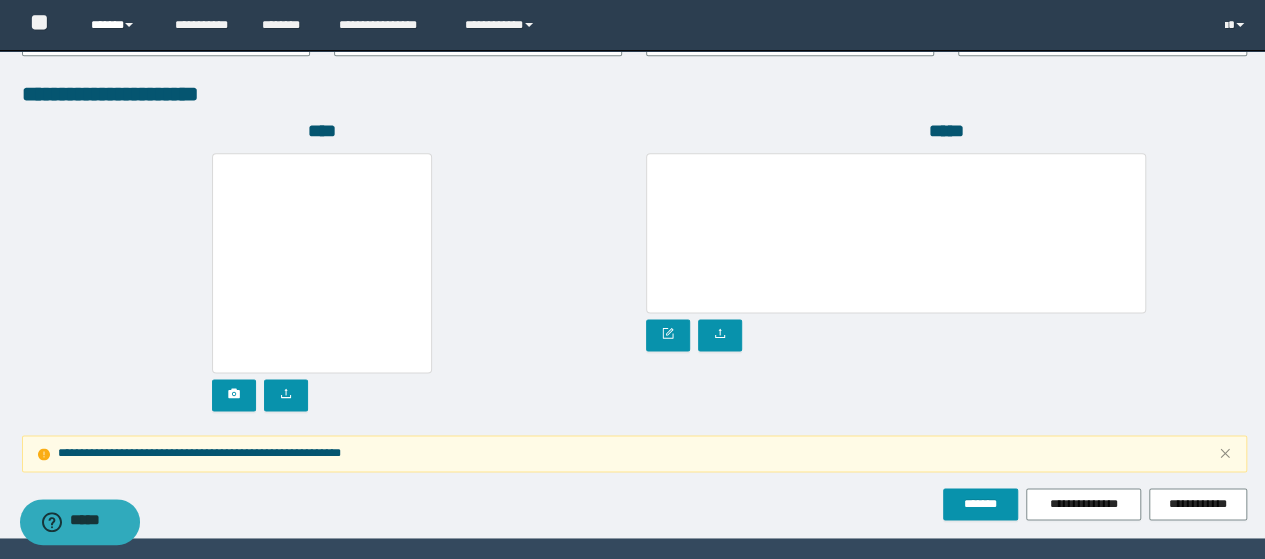 click on "******" at bounding box center (117, 25) 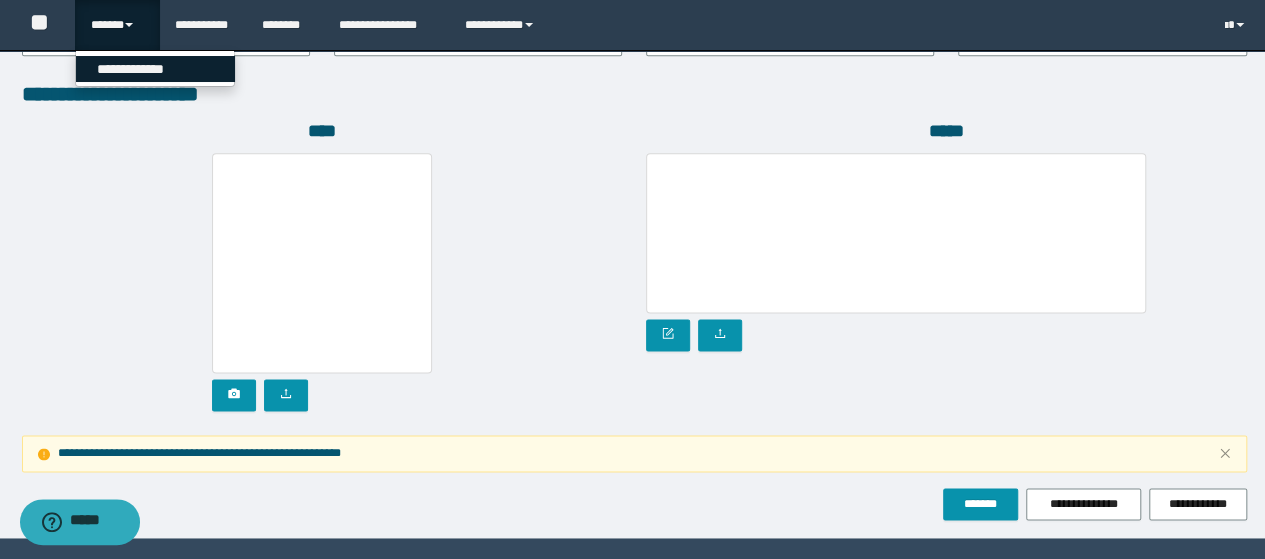 click on "**********" at bounding box center [155, 69] 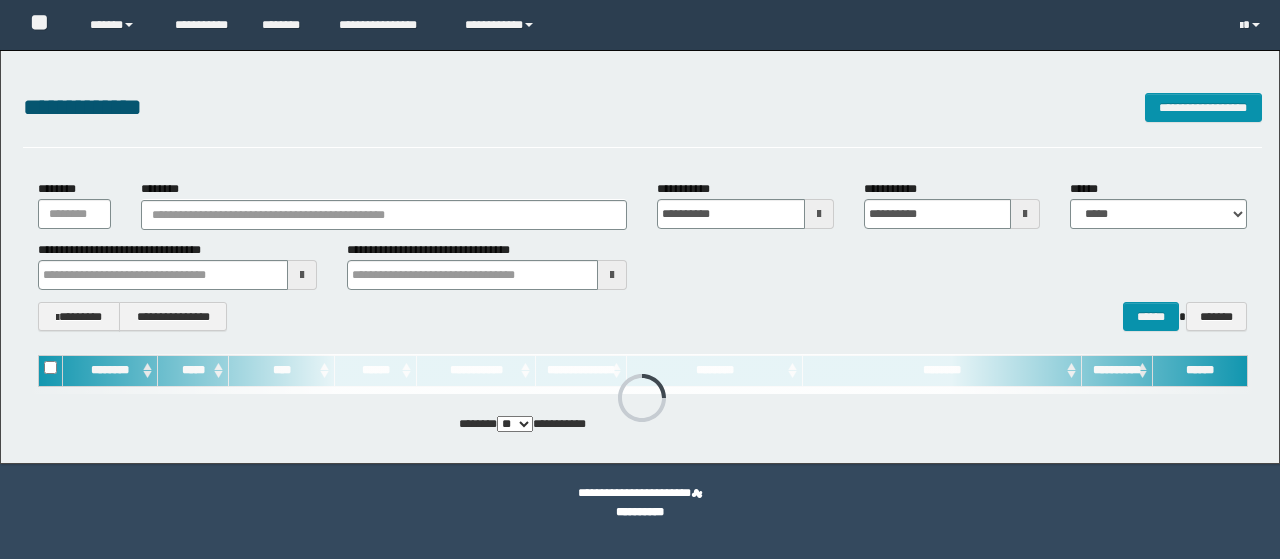 scroll, scrollTop: 0, scrollLeft: 0, axis: both 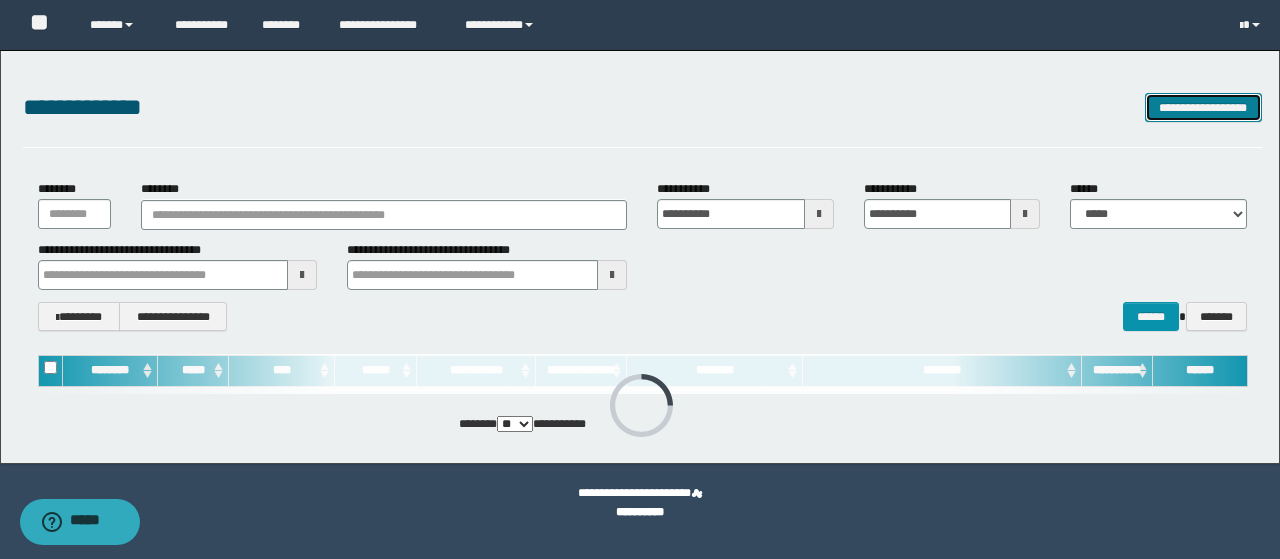 click on "**********" at bounding box center (1203, 107) 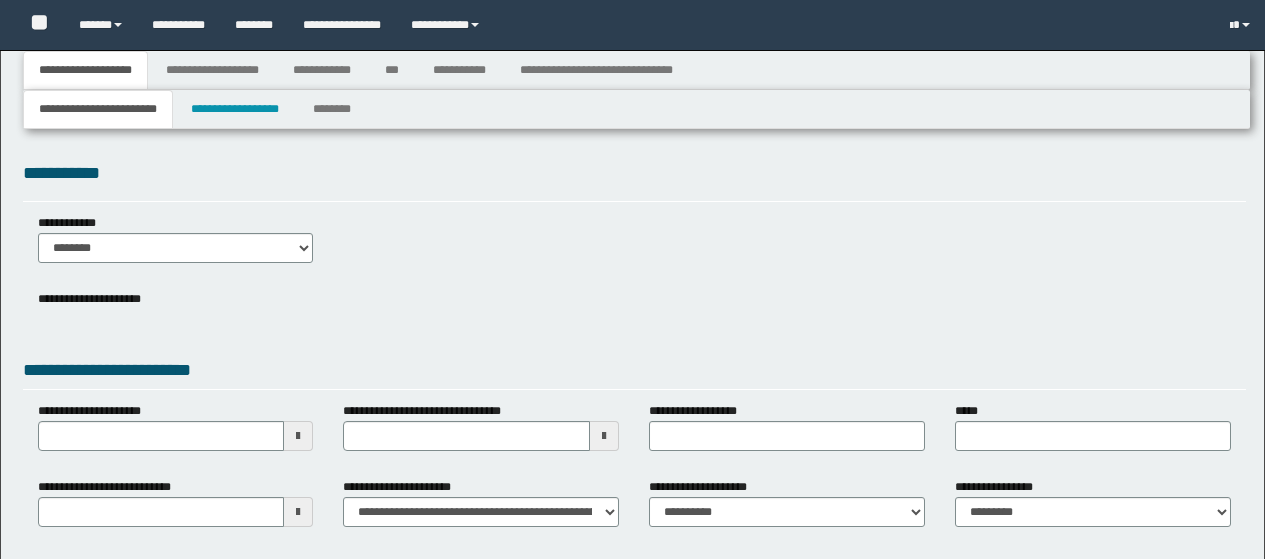 type 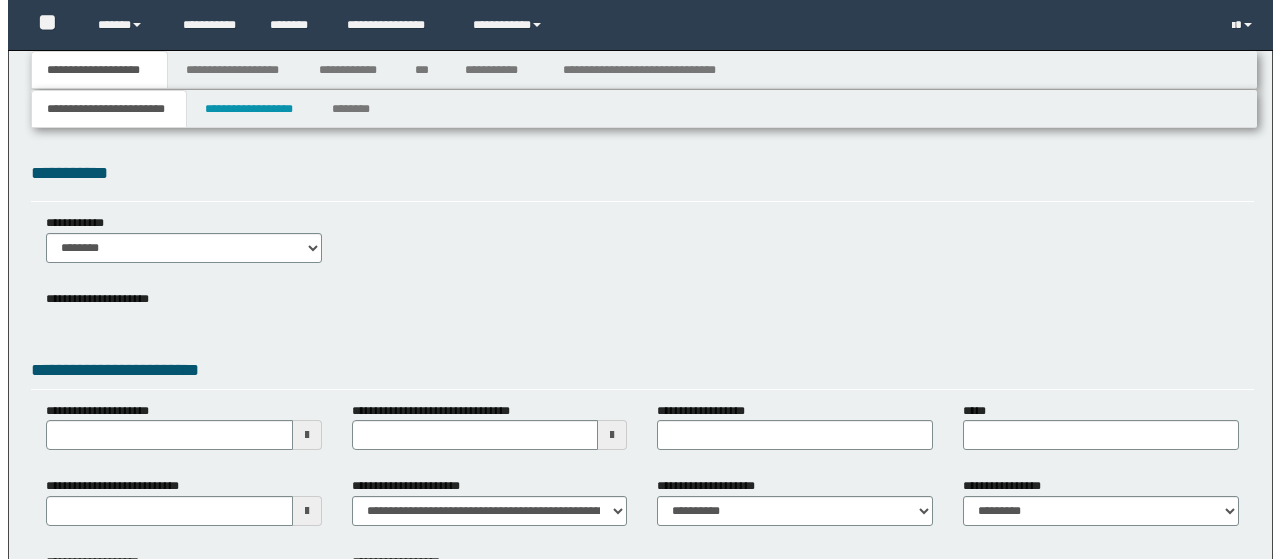 scroll, scrollTop: 0, scrollLeft: 0, axis: both 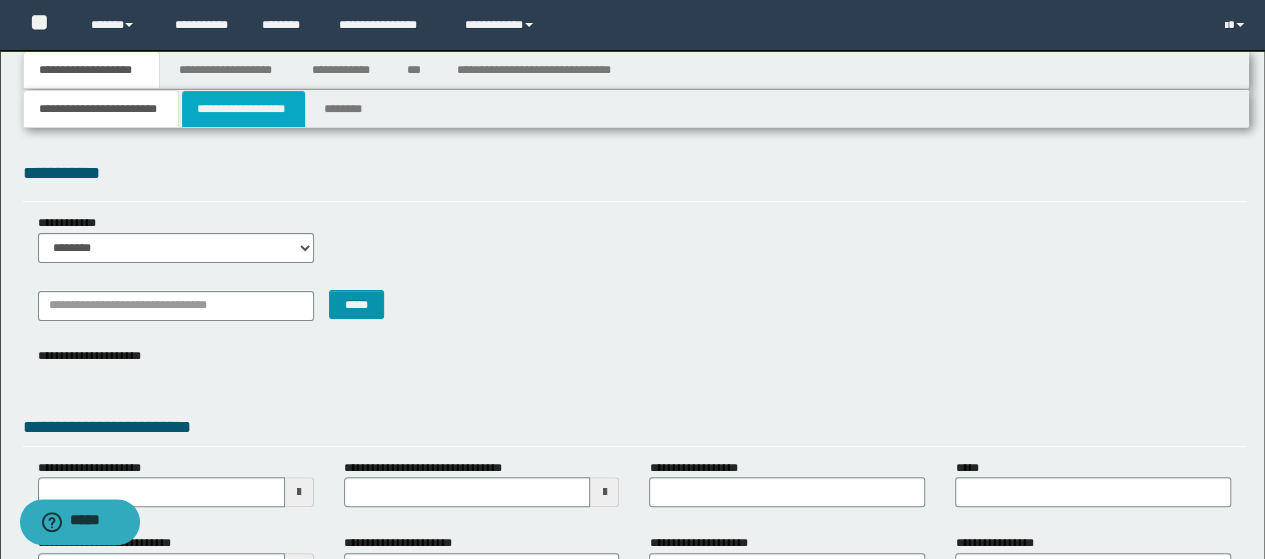 click on "**********" at bounding box center (243, 109) 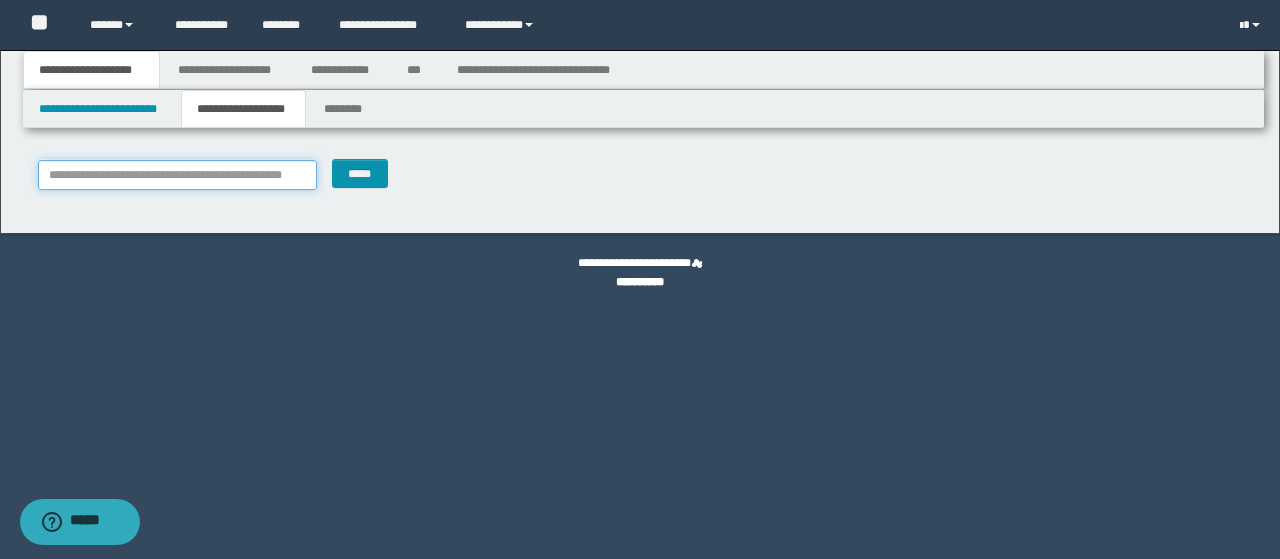 click on "**********" at bounding box center [178, 175] 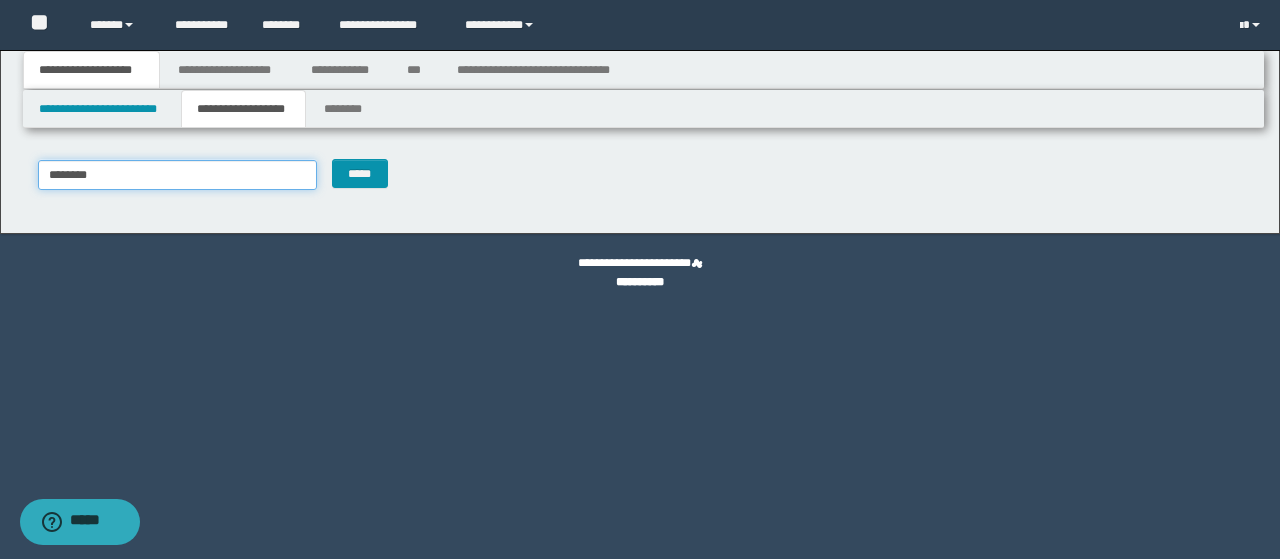 type on "********" 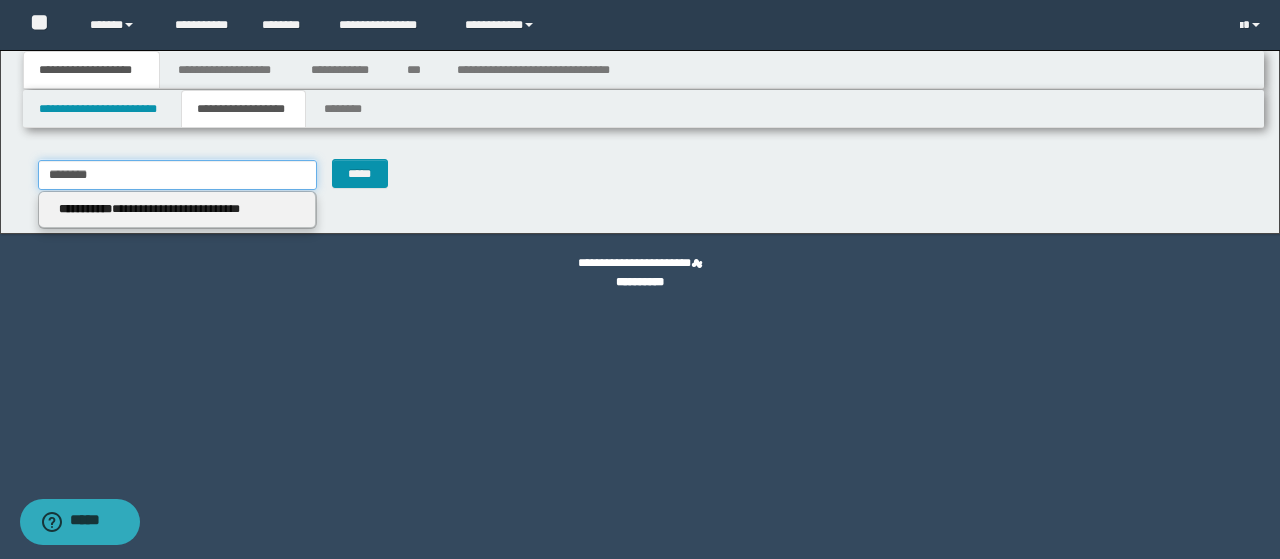 type on "********" 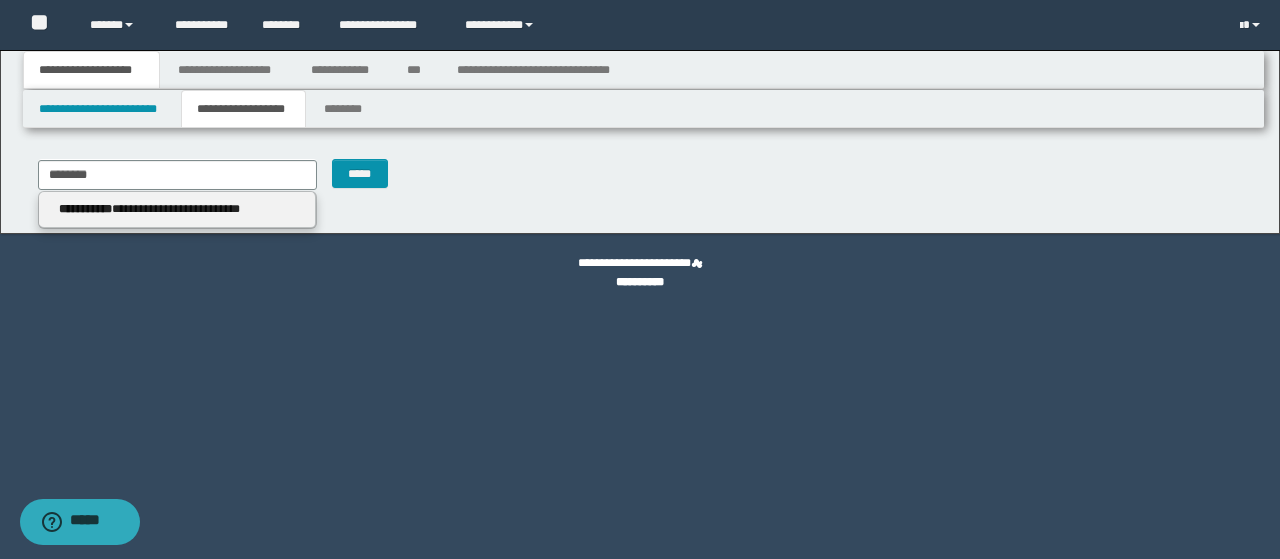 type 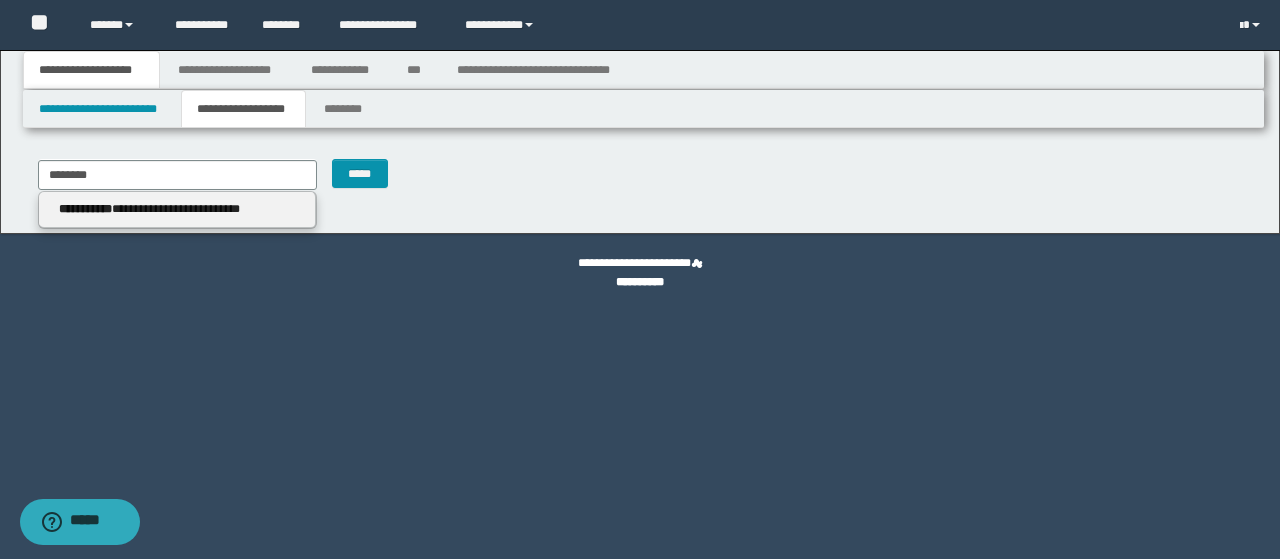 click on "**********" at bounding box center (92, 70) 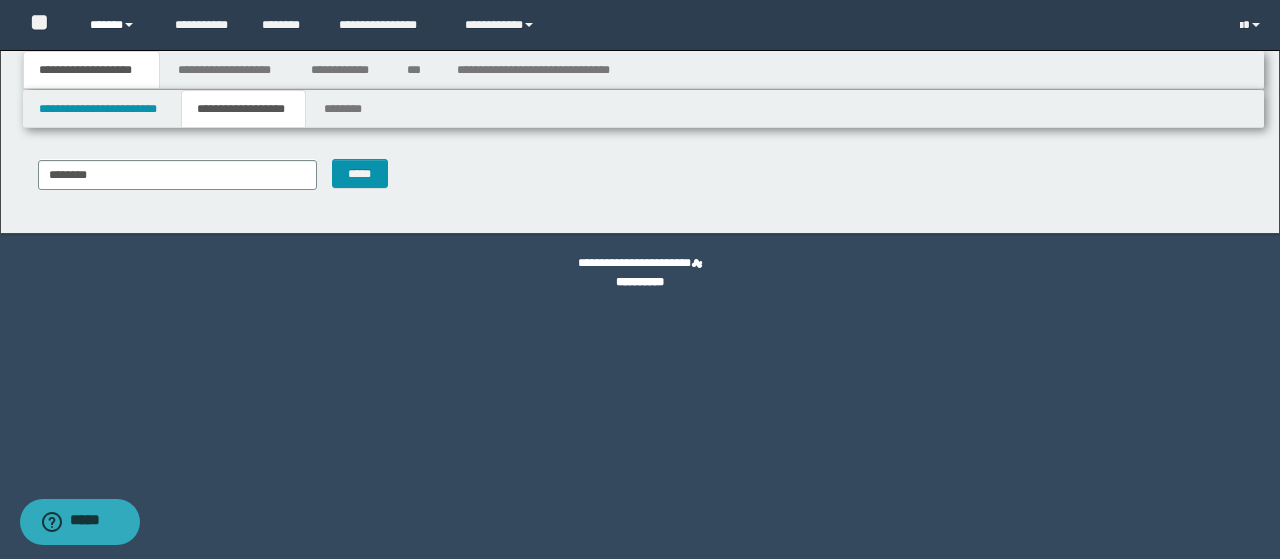 click on "******" at bounding box center (117, 25) 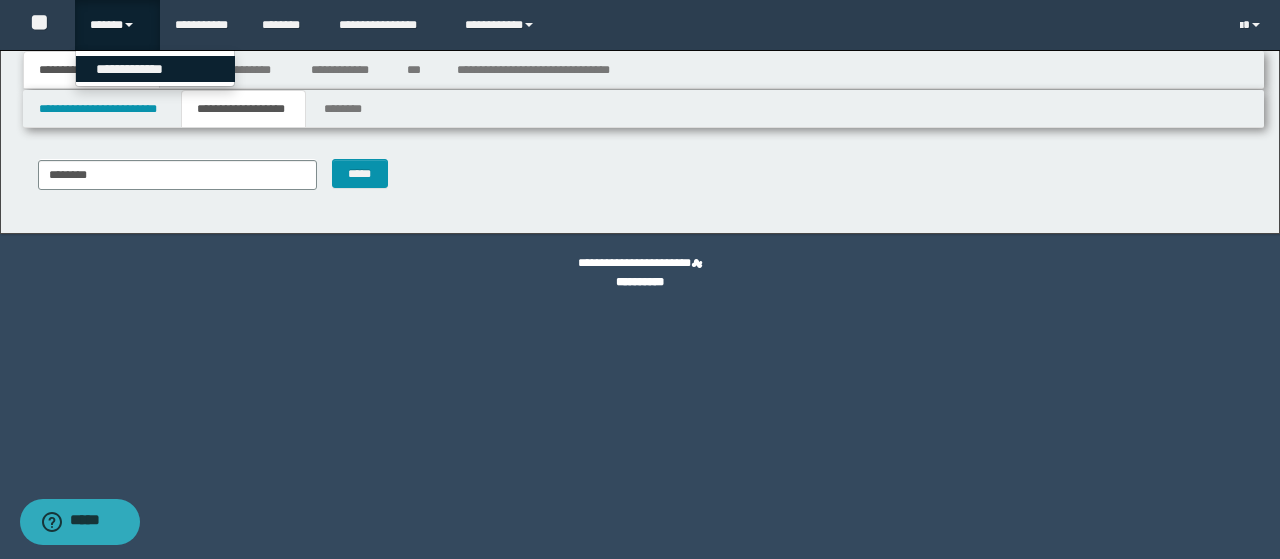 click on "**********" at bounding box center [155, 69] 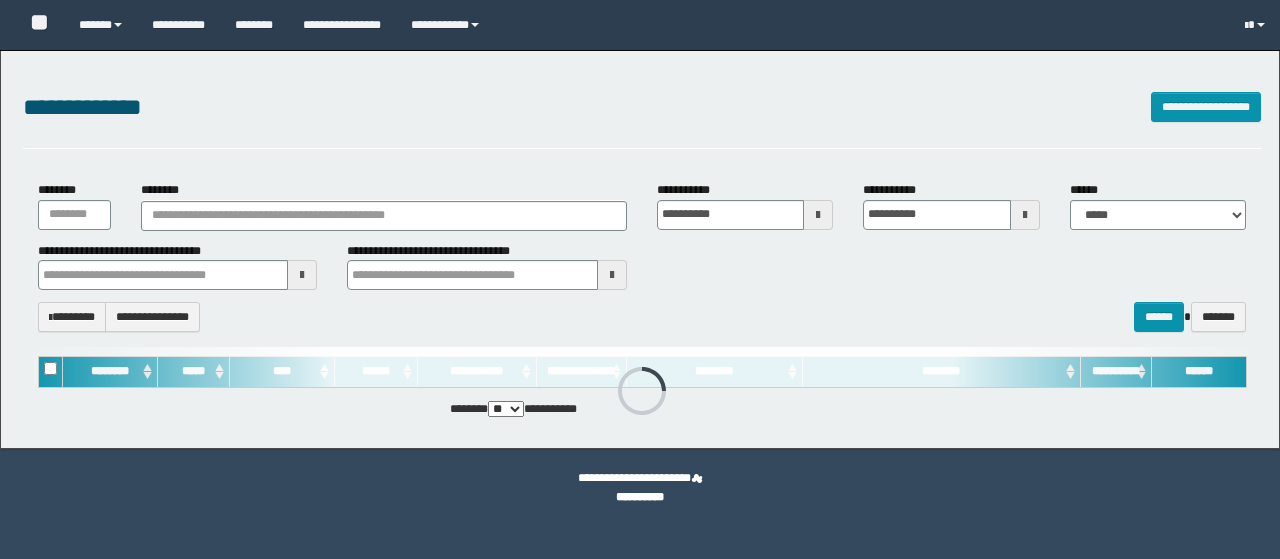 scroll, scrollTop: 0, scrollLeft: 0, axis: both 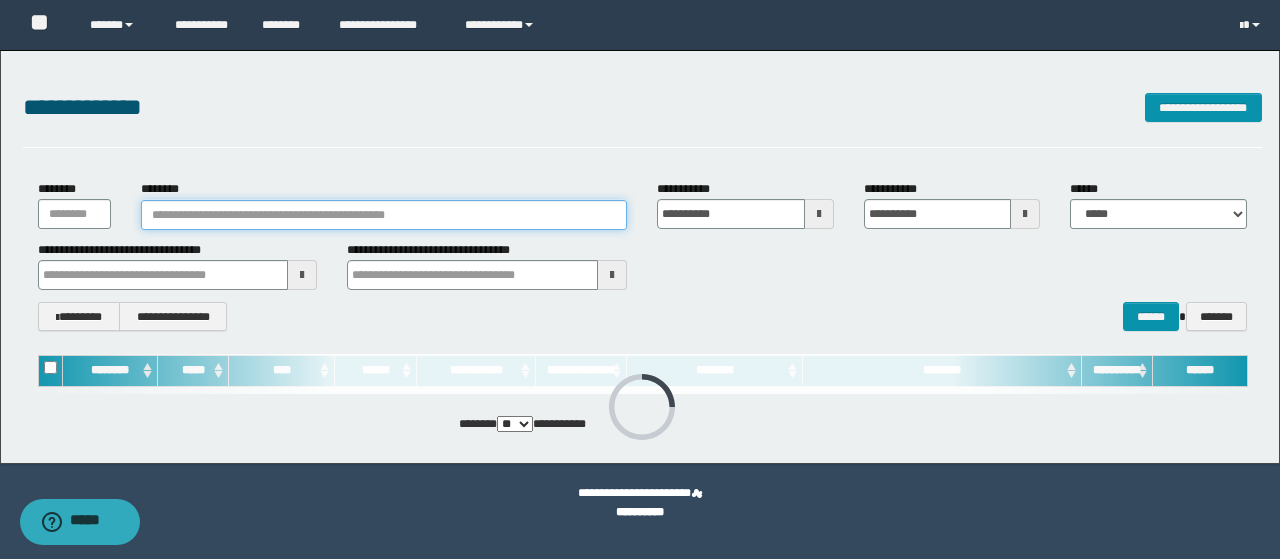 click on "********" at bounding box center (384, 215) 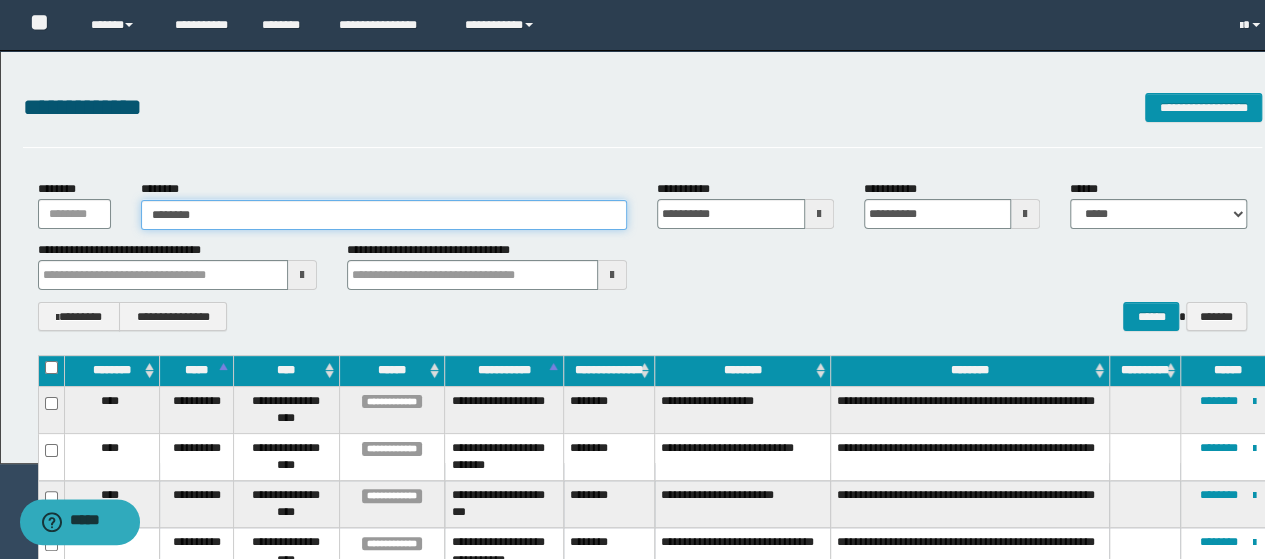 type on "********" 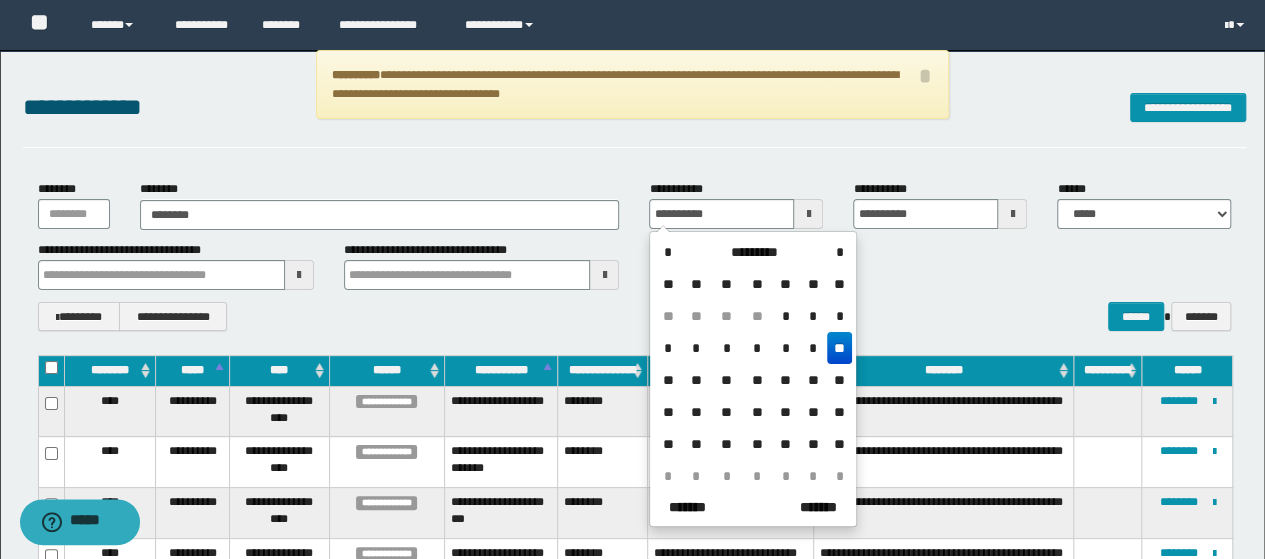click on "**********" at bounding box center [635, 265] 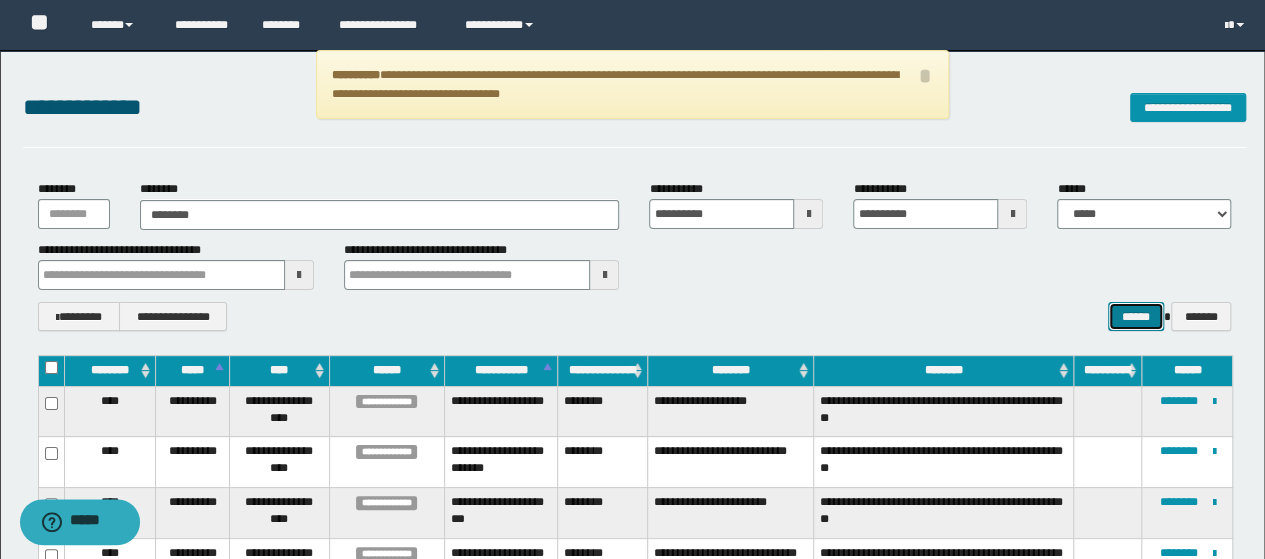 click on "******" at bounding box center (1136, 316) 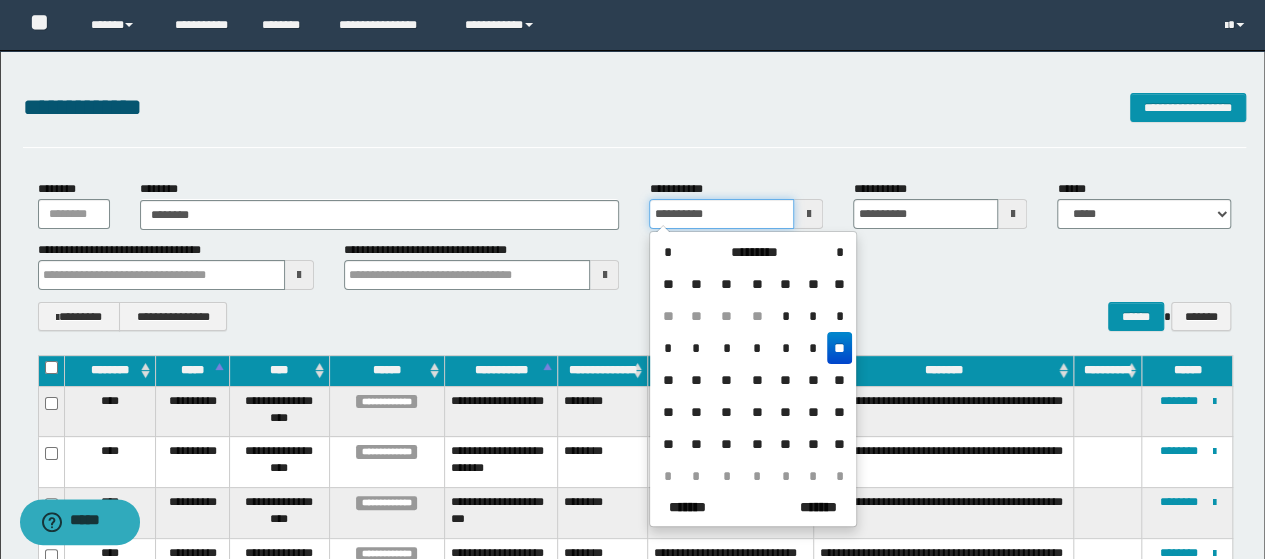click on "**********" at bounding box center (721, 214) 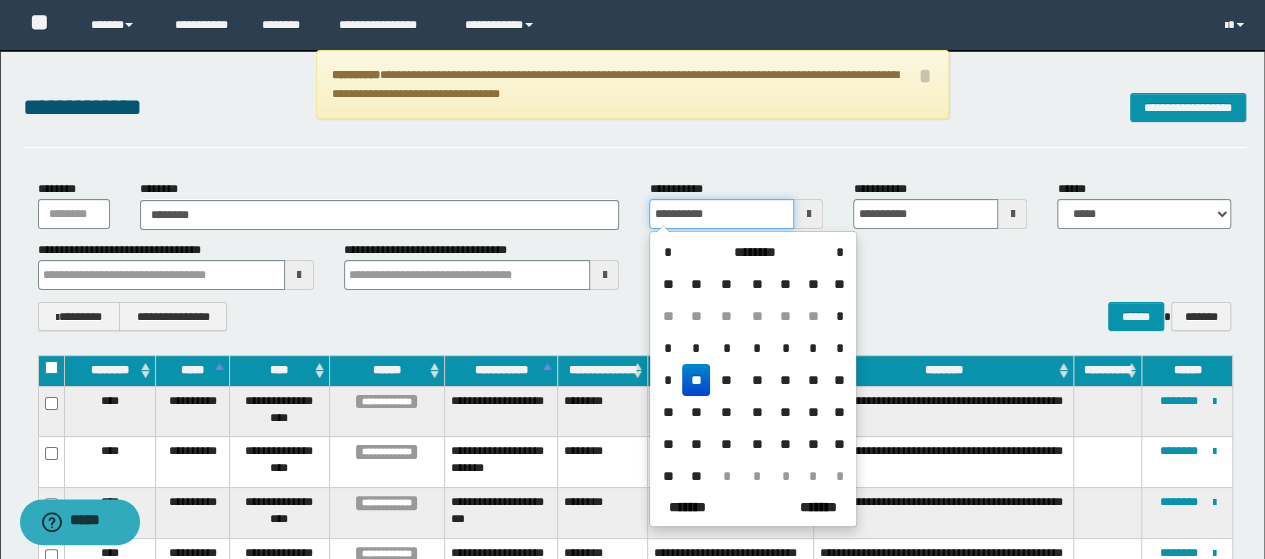 type on "**********" 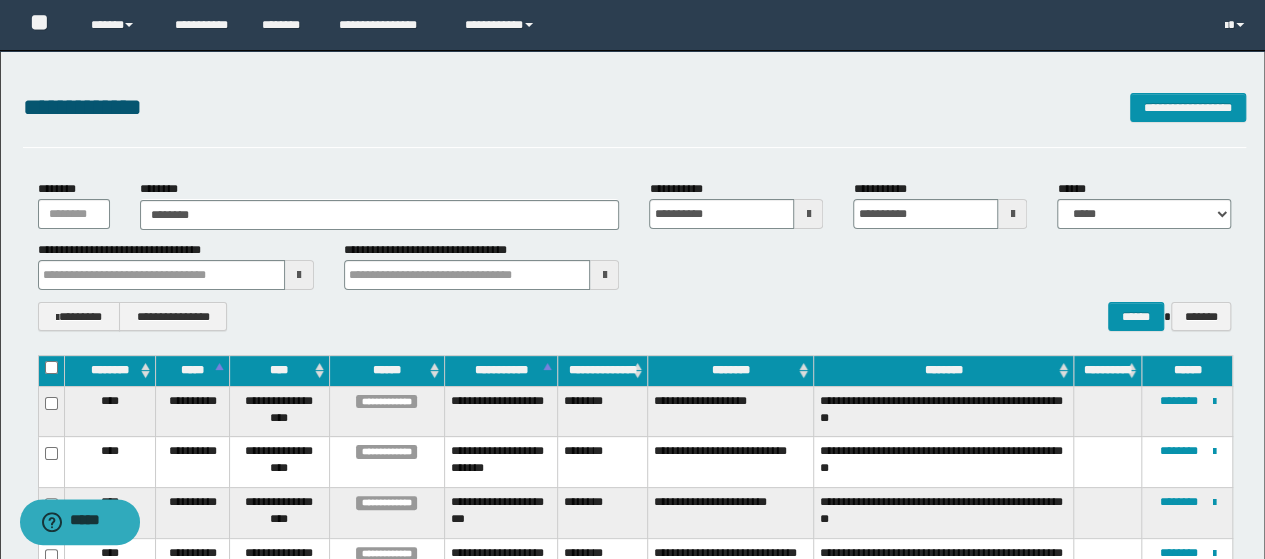 drag, startPoint x: 696, startPoint y: 344, endPoint x: 691, endPoint y: 315, distance: 29.427877 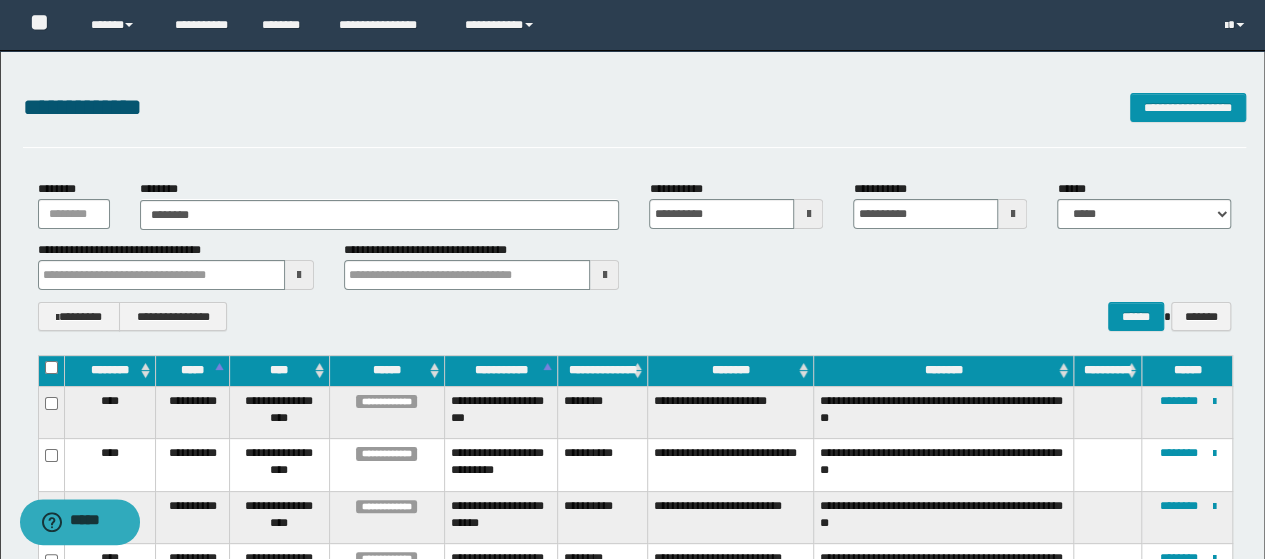 click on "**********" at bounding box center (635, 316) 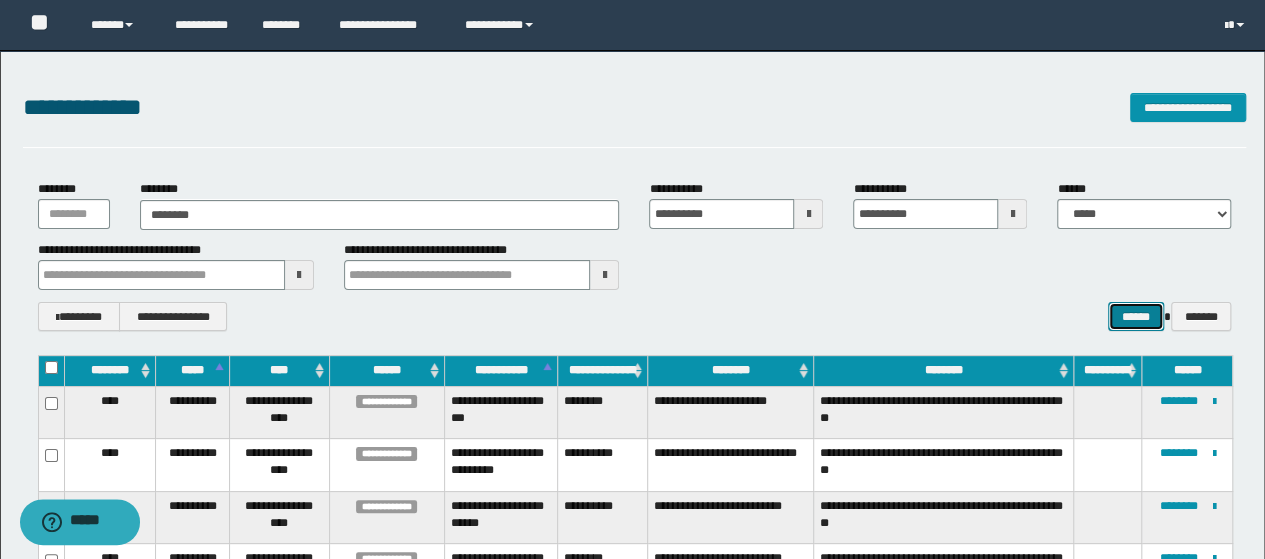 click on "******" at bounding box center (1136, 316) 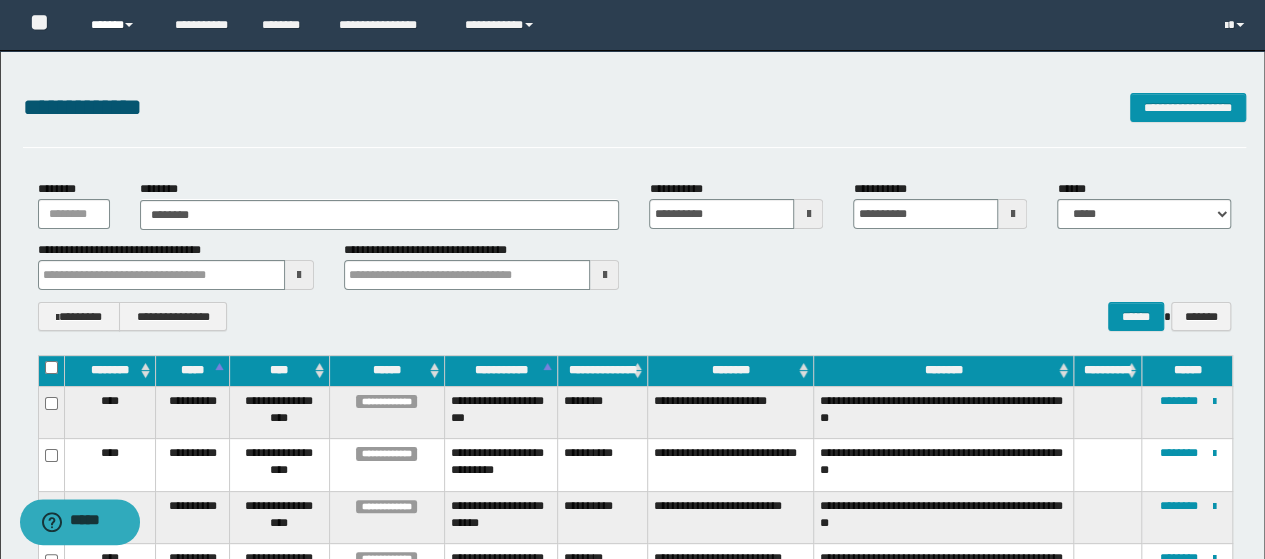 click on "******" at bounding box center (117, 25) 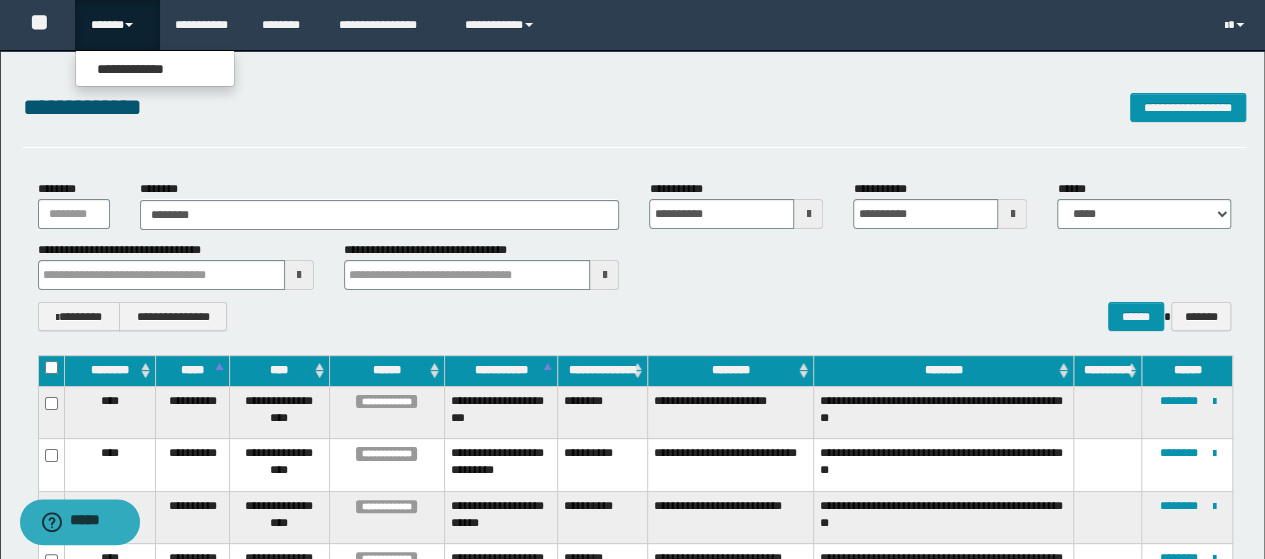 drag, startPoint x: 274, startPoint y: 91, endPoint x: 54, endPoint y: 13, distance: 233.41808 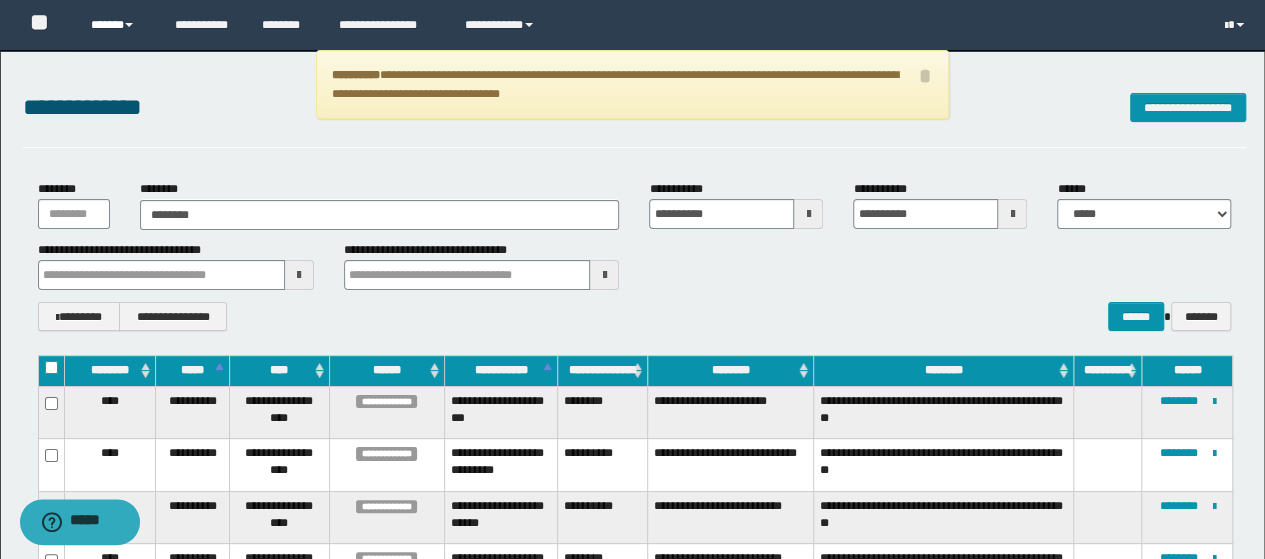 click on "******" at bounding box center (117, 25) 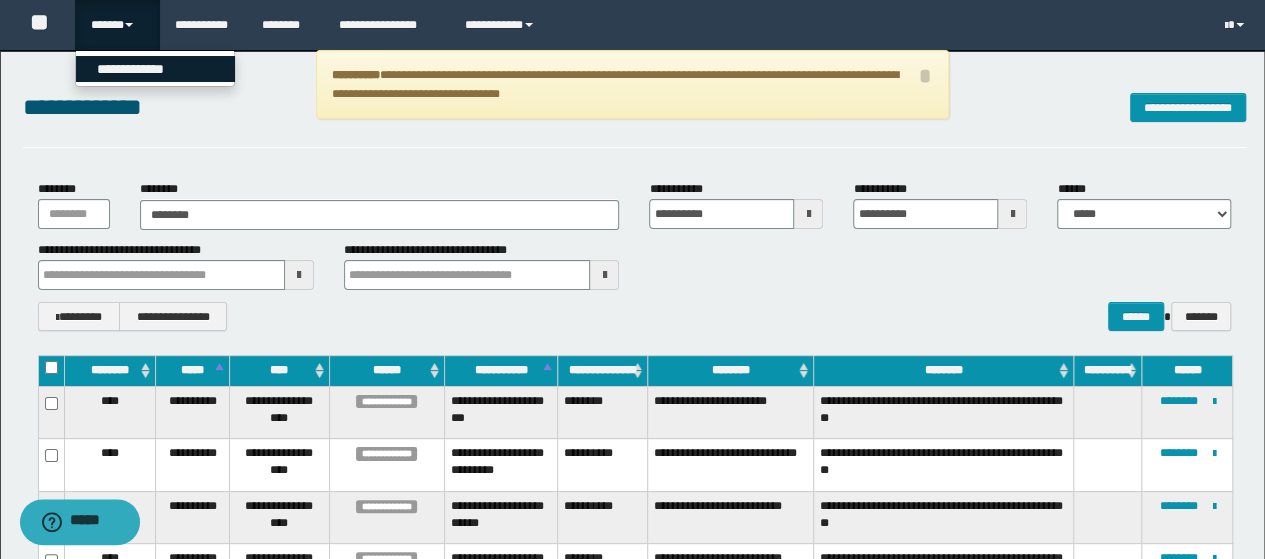 click on "**********" at bounding box center [155, 69] 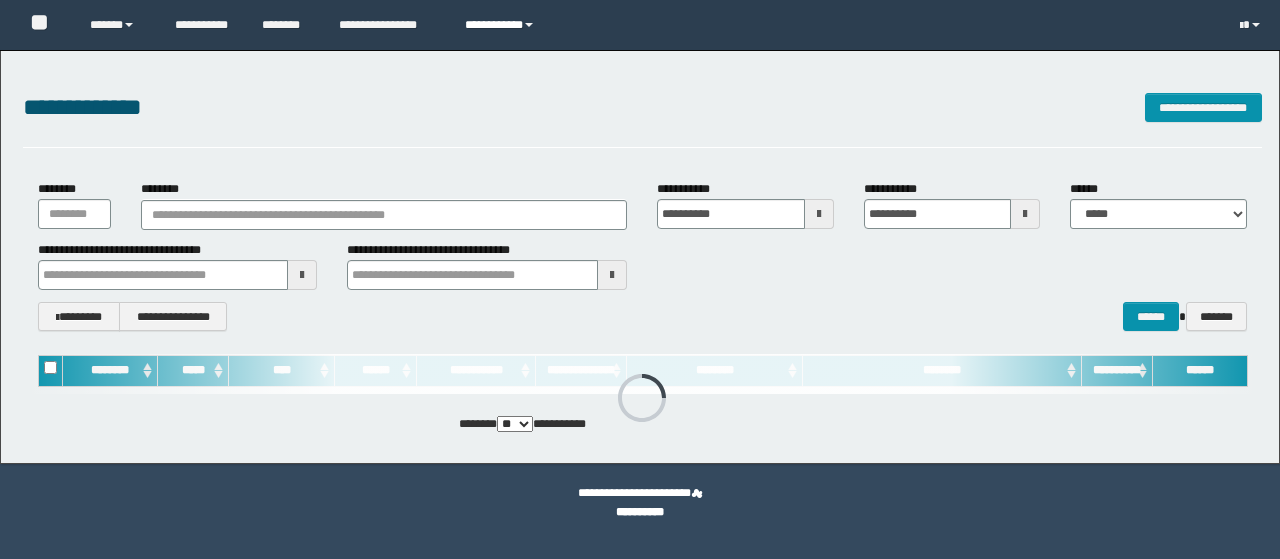 scroll, scrollTop: 0, scrollLeft: 0, axis: both 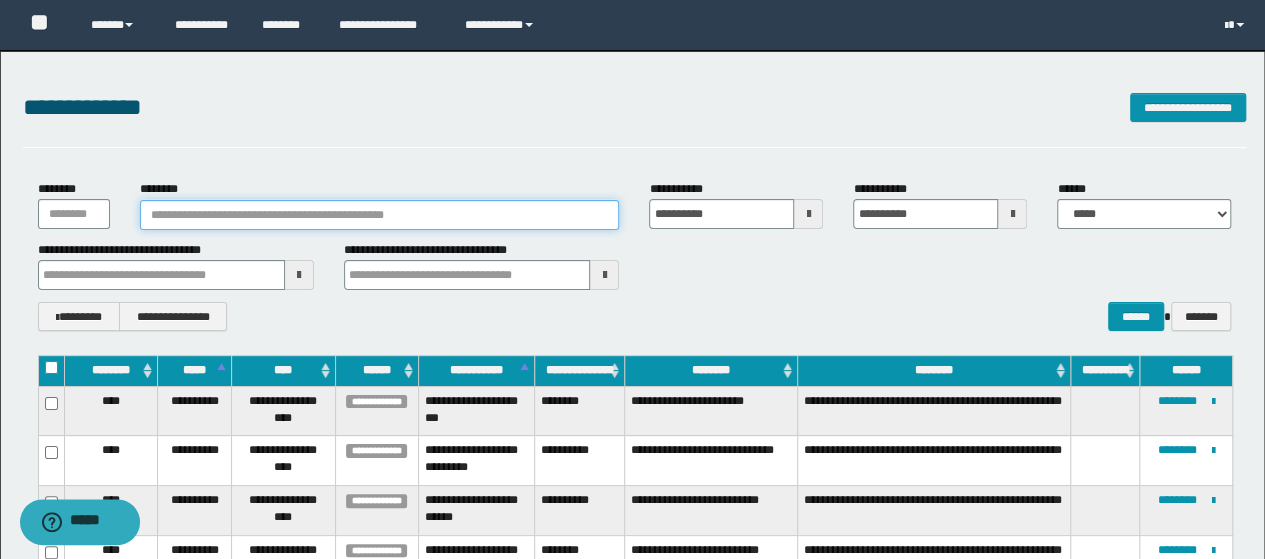 click on "********" at bounding box center [380, 215] 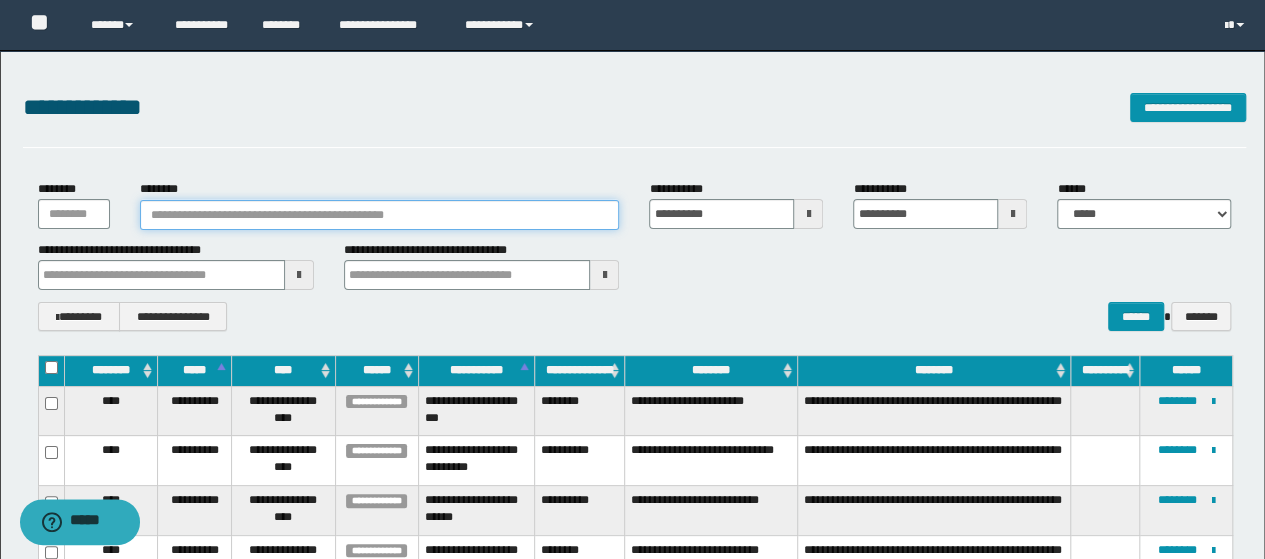 paste on "********" 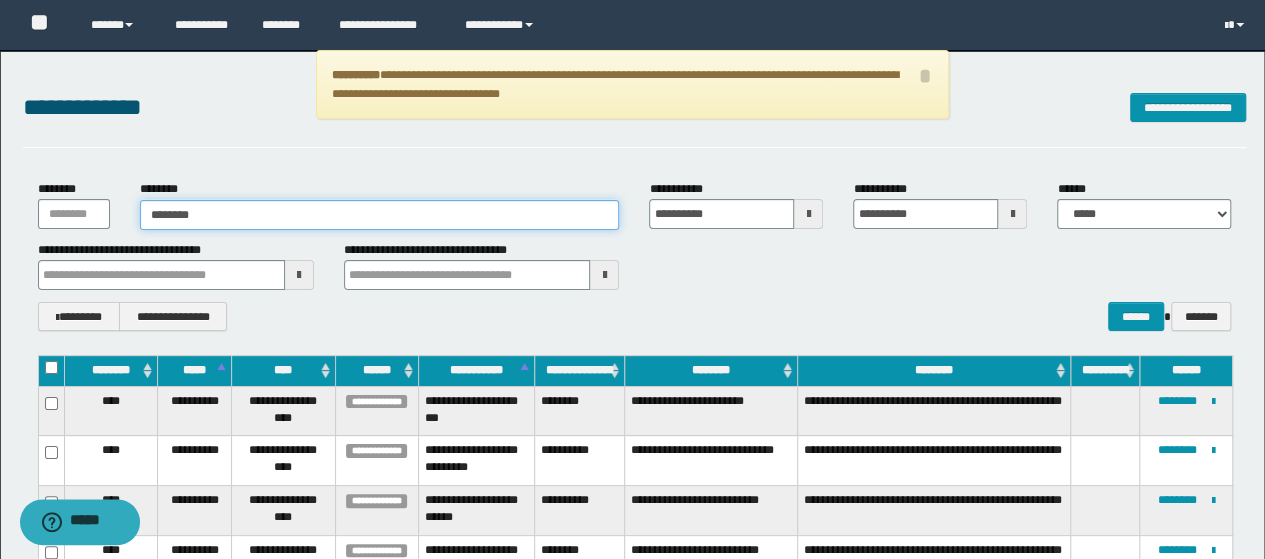drag, startPoint x: 512, startPoint y: 211, endPoint x: 118, endPoint y: 195, distance: 394.32474 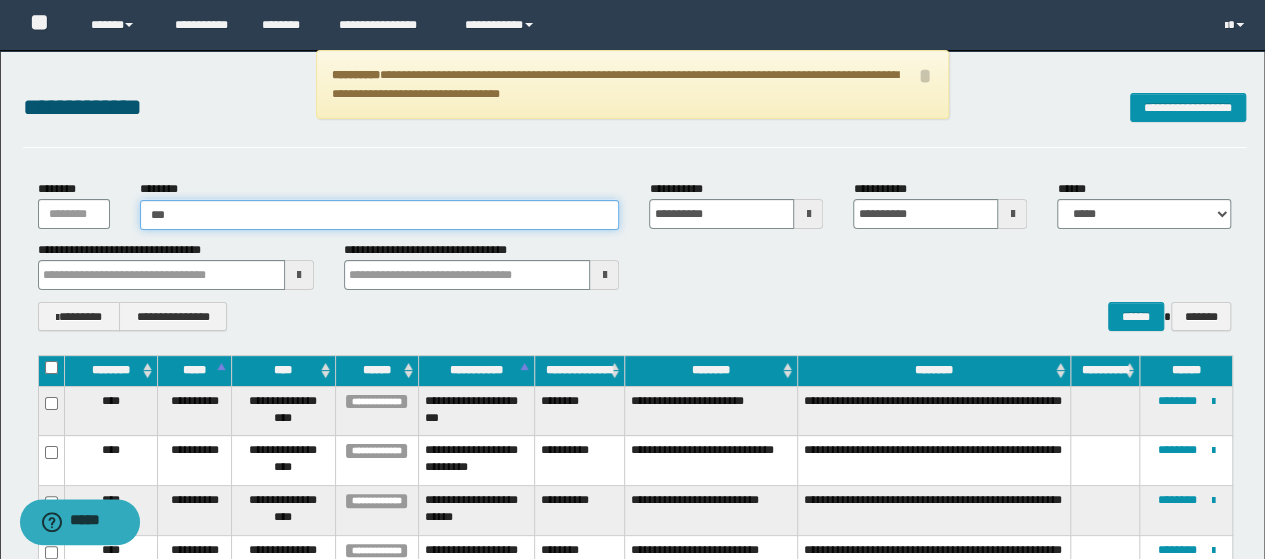 type on "***" 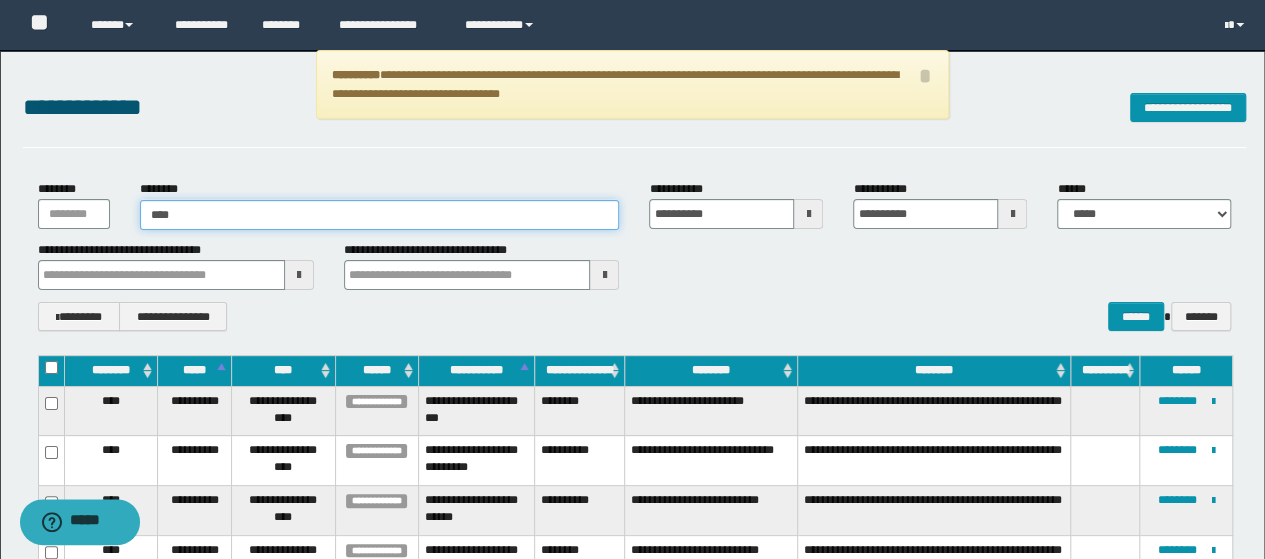 type on "***" 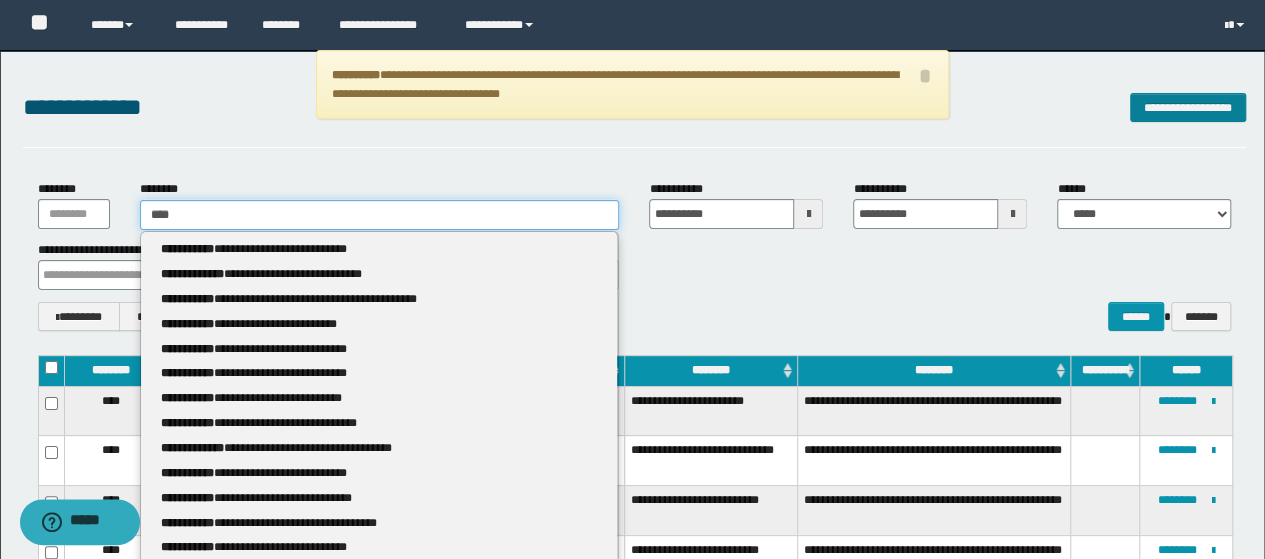 type on "***" 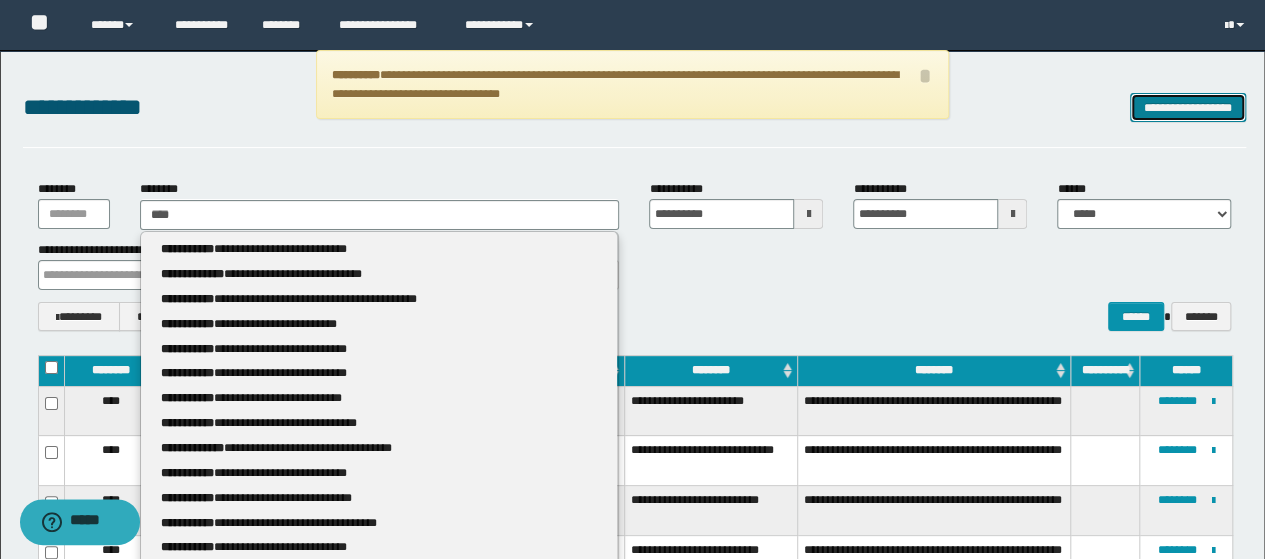 type 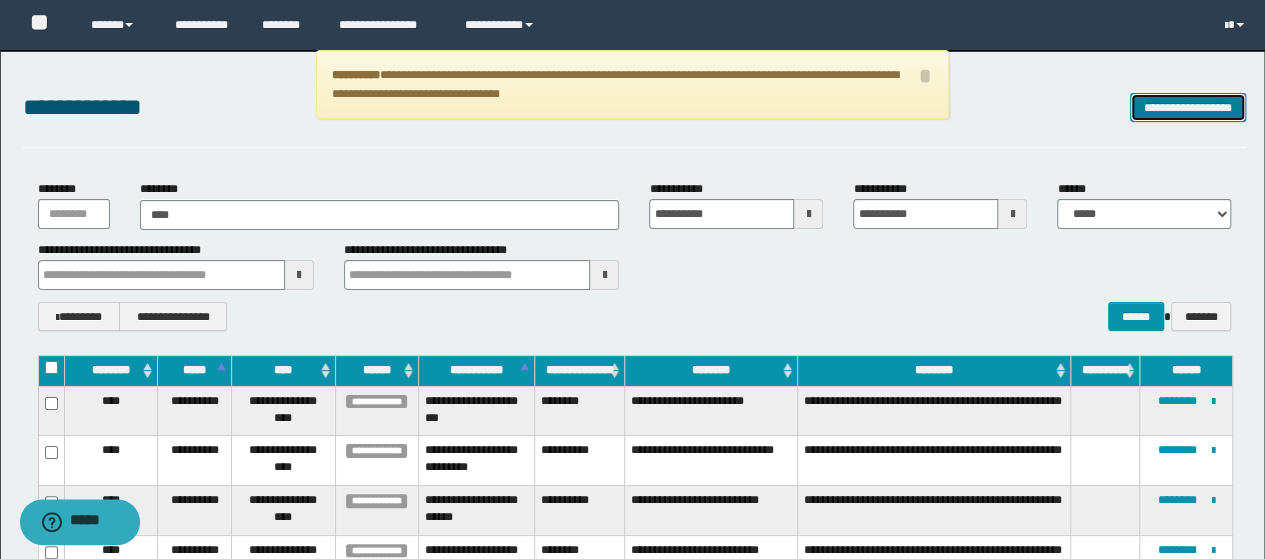 click on "**********" at bounding box center (1188, 107) 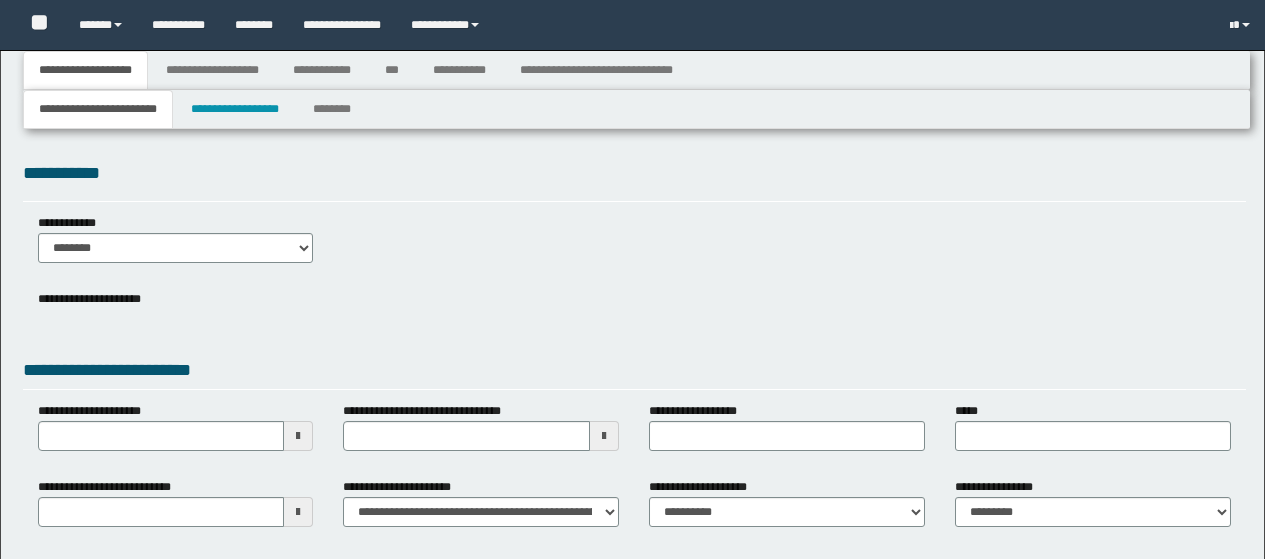 type 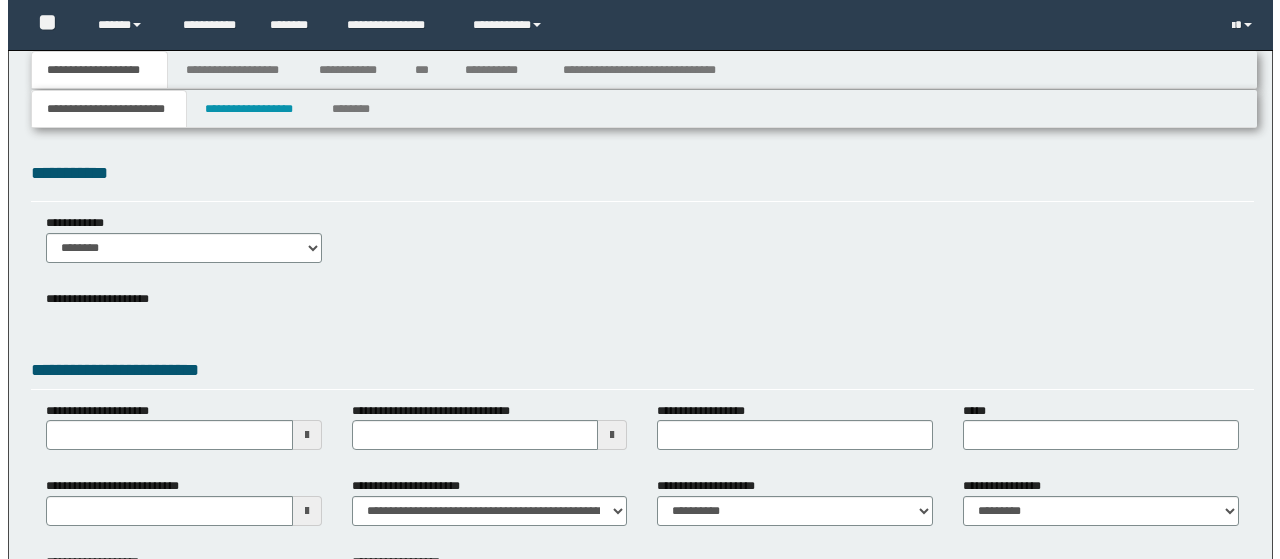 scroll, scrollTop: 0, scrollLeft: 0, axis: both 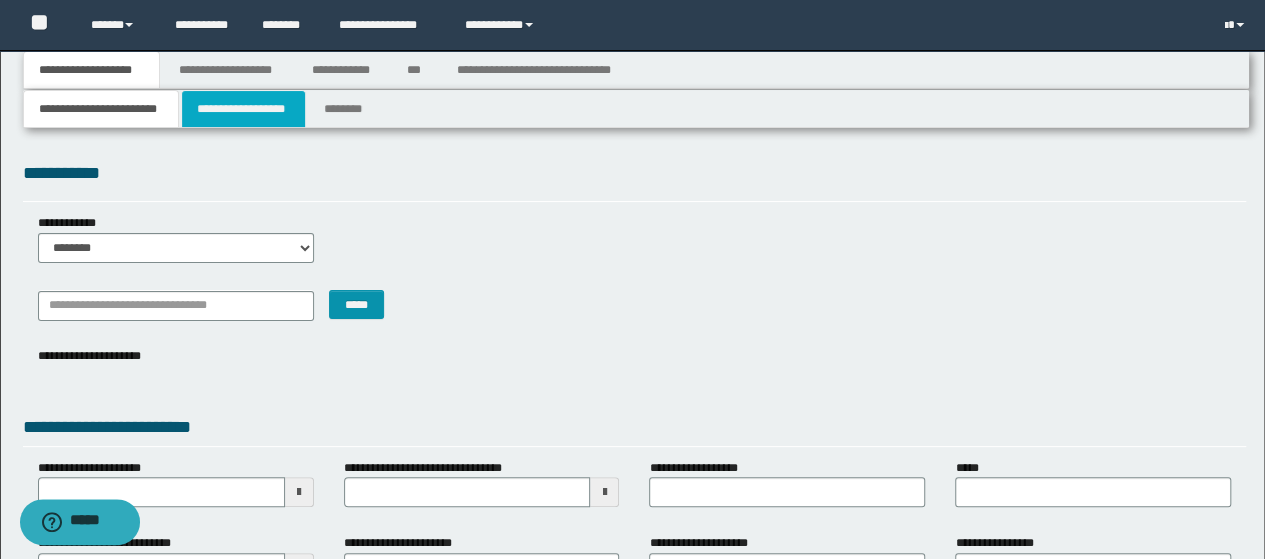 click on "**********" at bounding box center [243, 109] 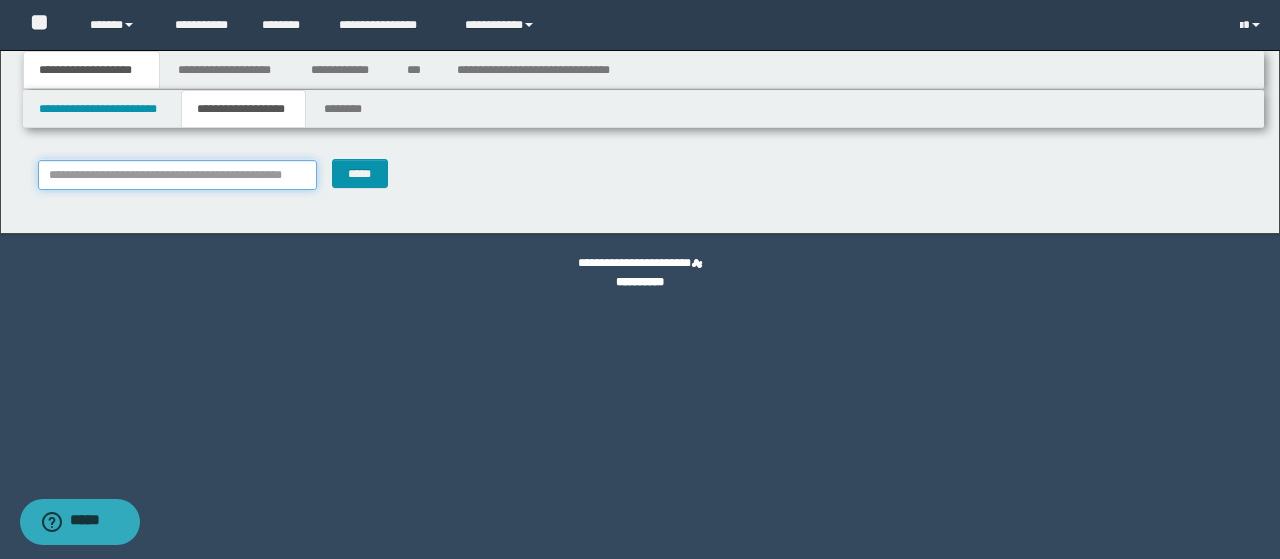 click on "**********" at bounding box center (178, 175) 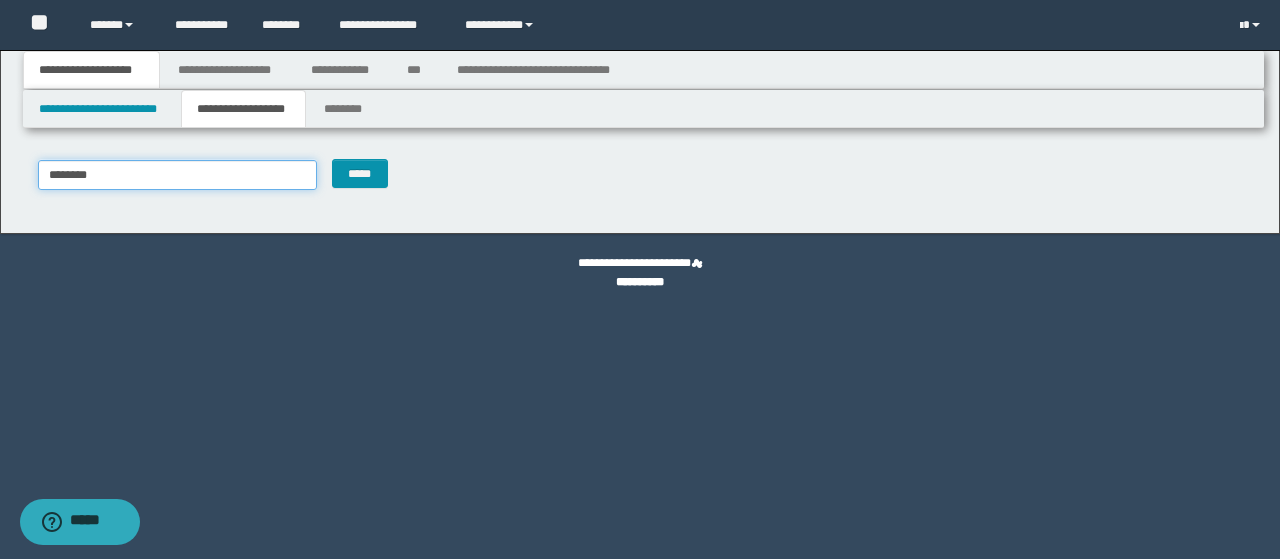 type on "********" 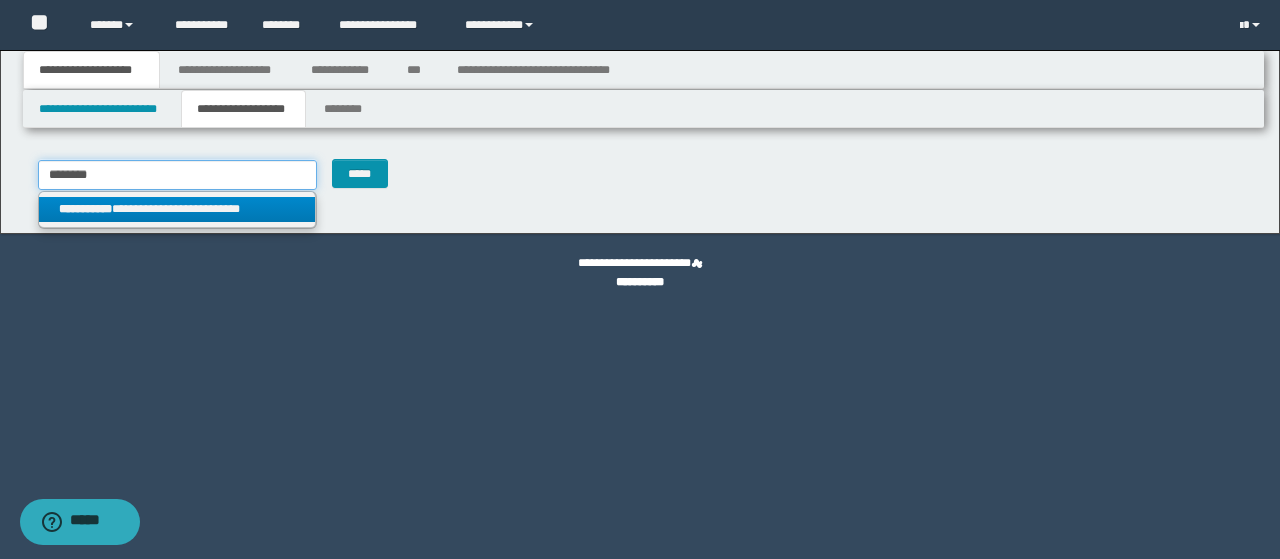 type on "********" 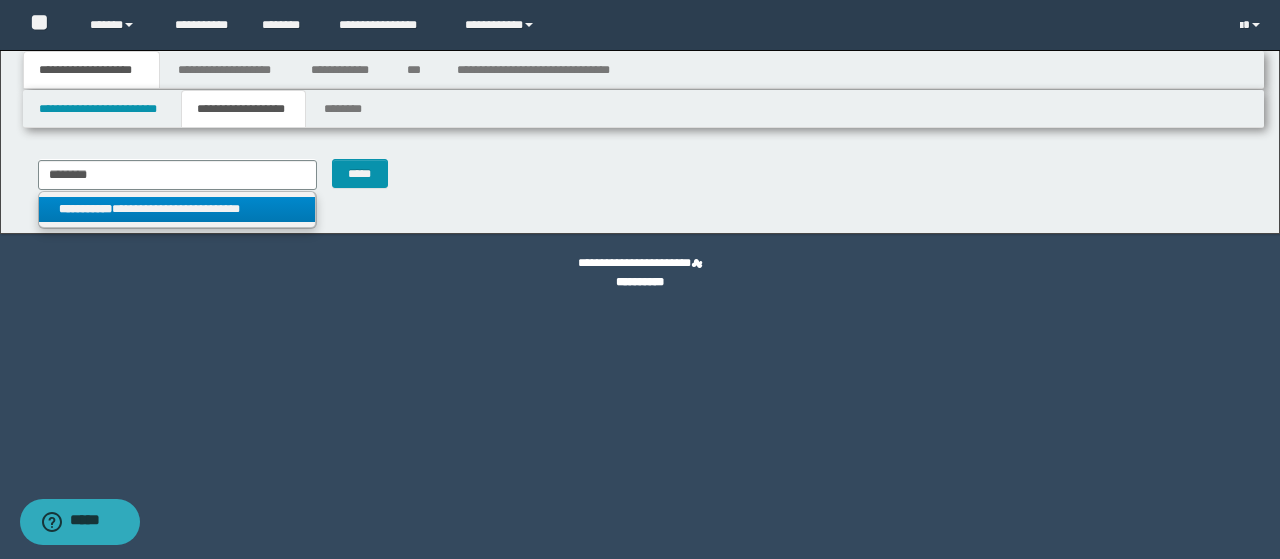 click on "**********" at bounding box center [177, 209] 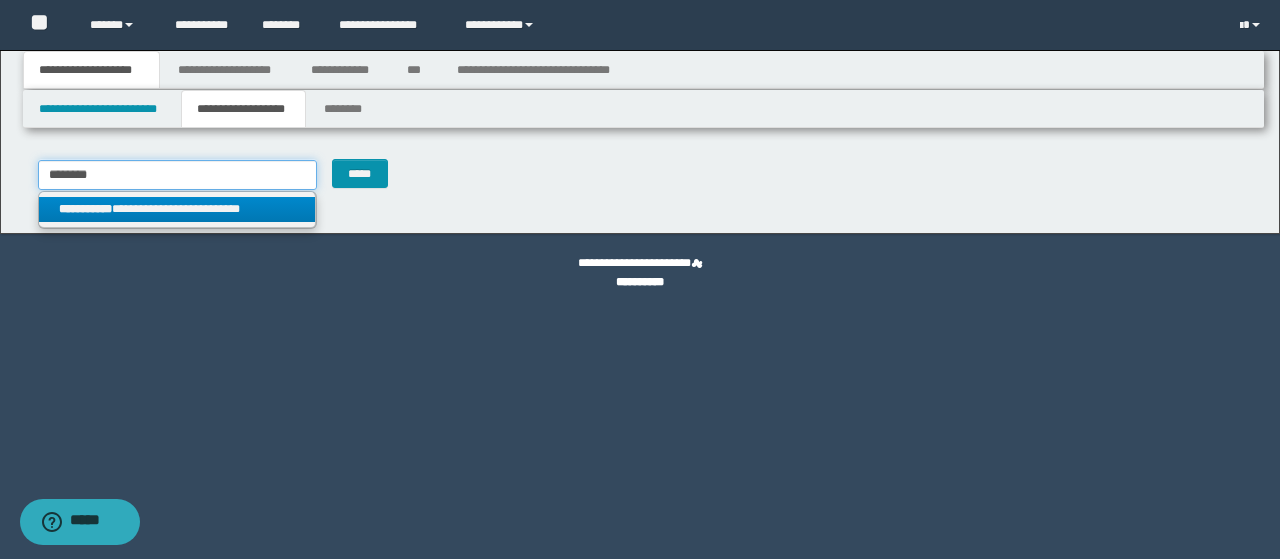 type 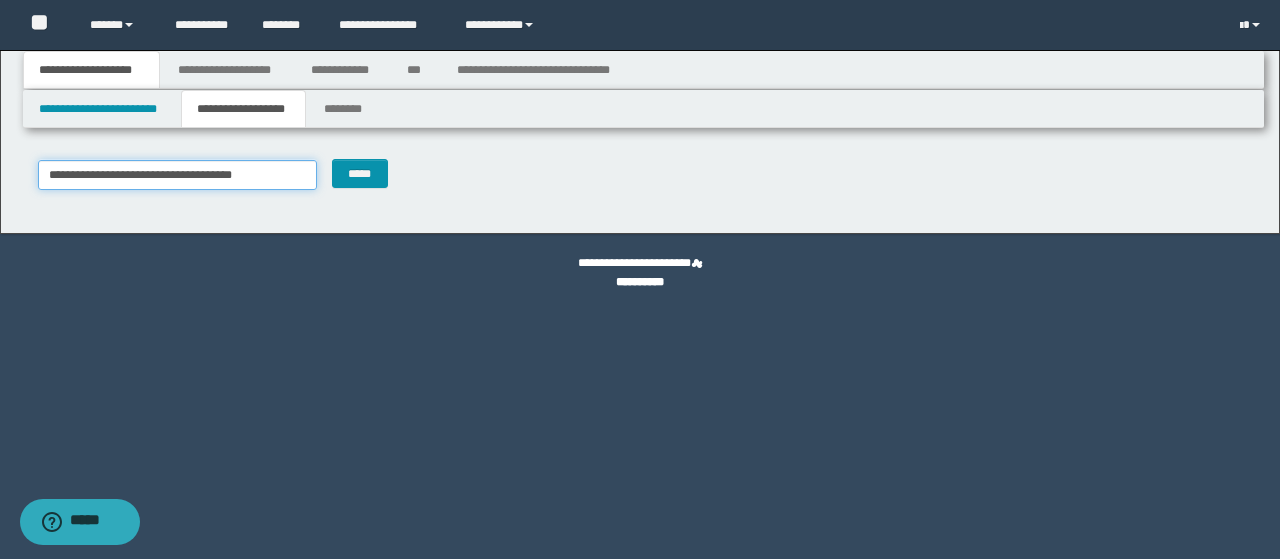 type on "********" 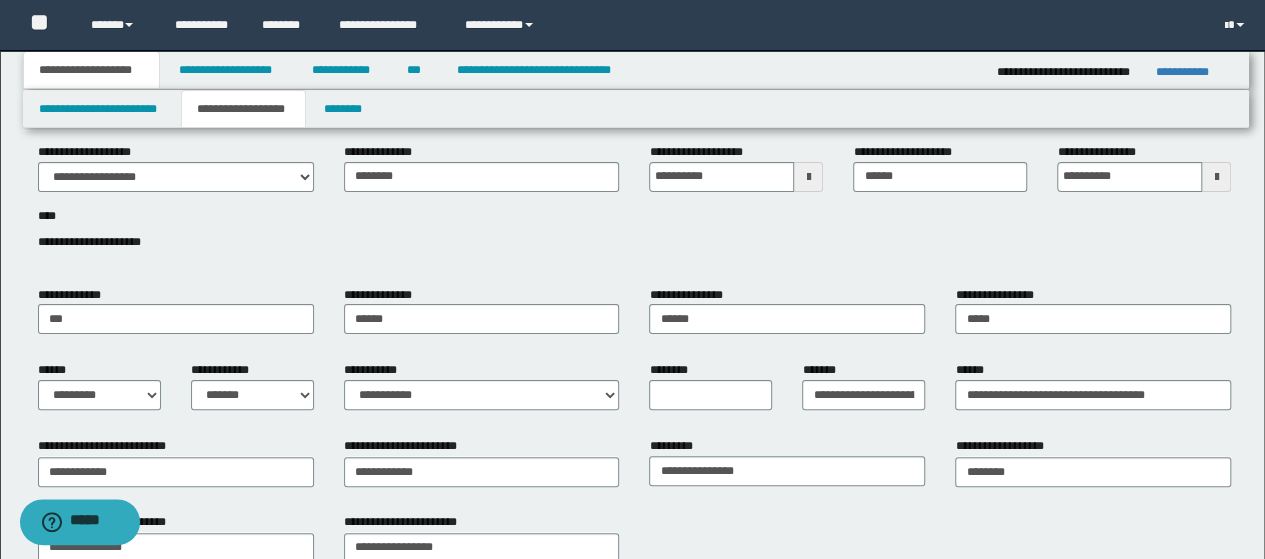 scroll, scrollTop: 0, scrollLeft: 0, axis: both 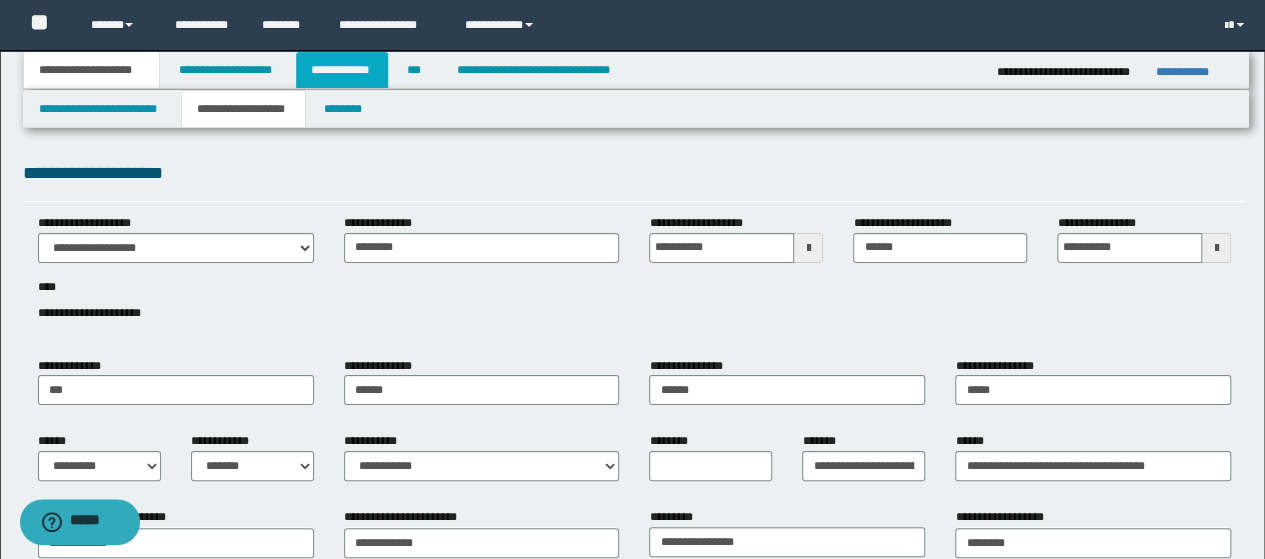click on "**********" at bounding box center [342, 70] 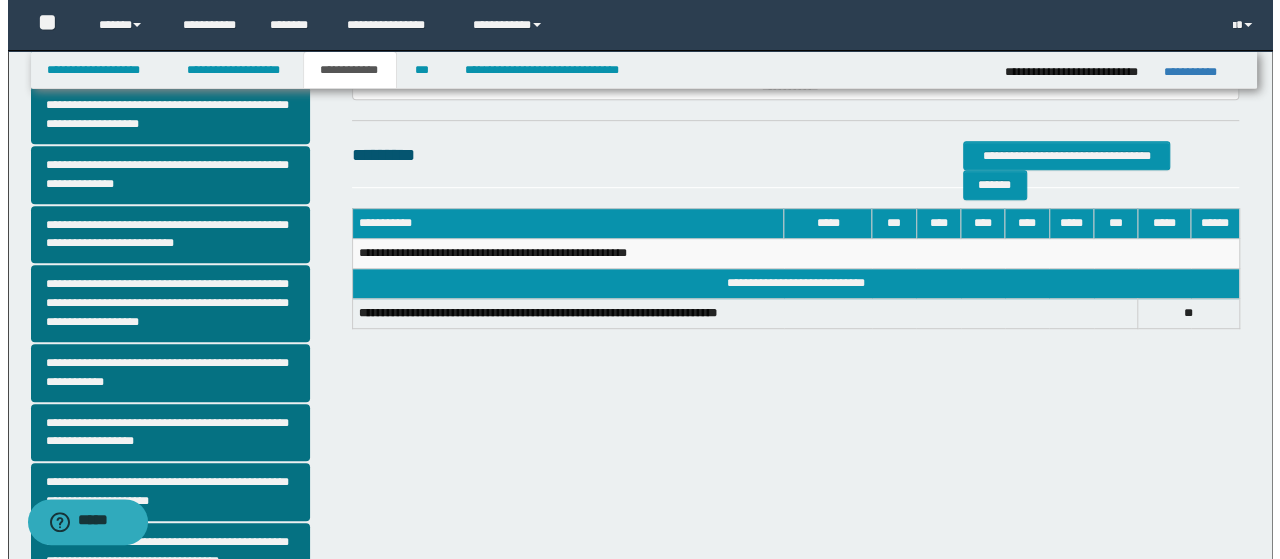 scroll, scrollTop: 0, scrollLeft: 0, axis: both 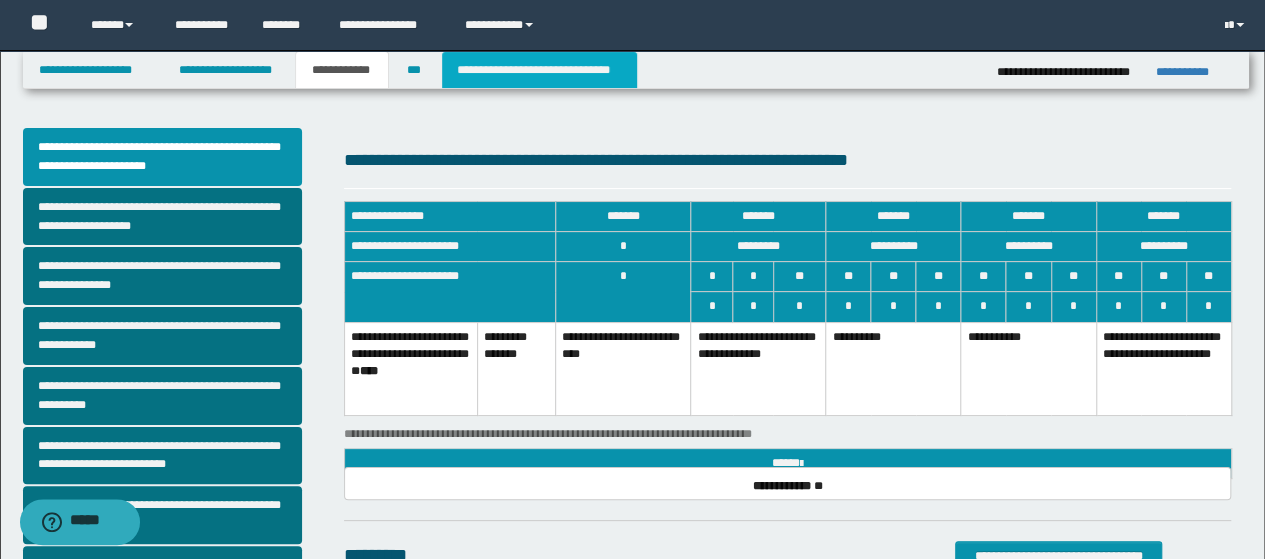 click on "**********" at bounding box center (539, 70) 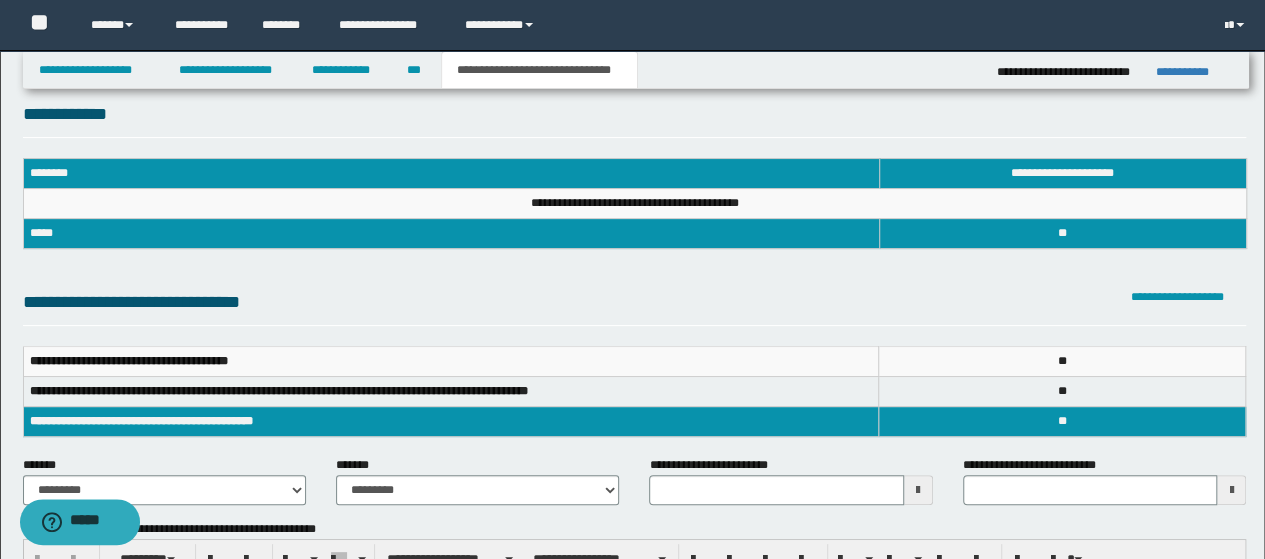 scroll, scrollTop: 0, scrollLeft: 0, axis: both 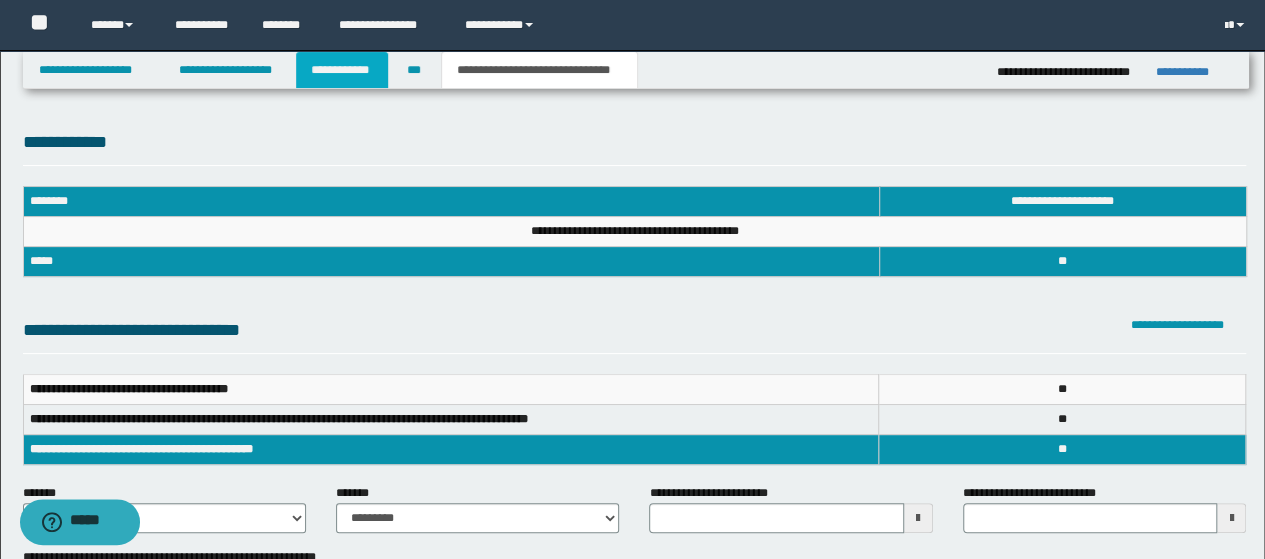 click on "**********" at bounding box center [342, 70] 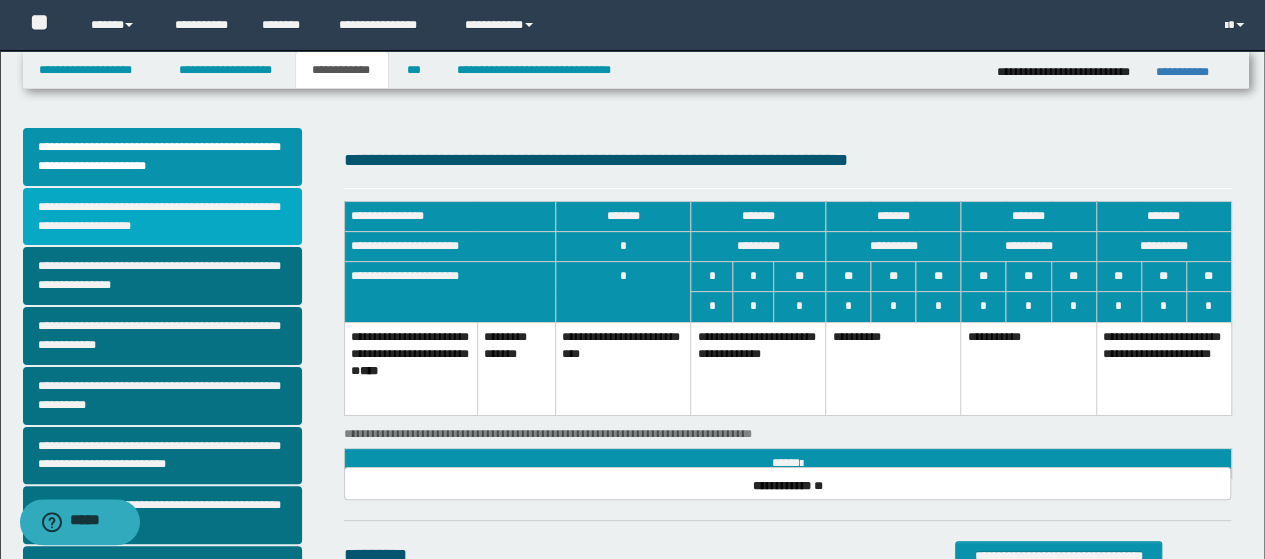 click on "**********" at bounding box center [162, 217] 